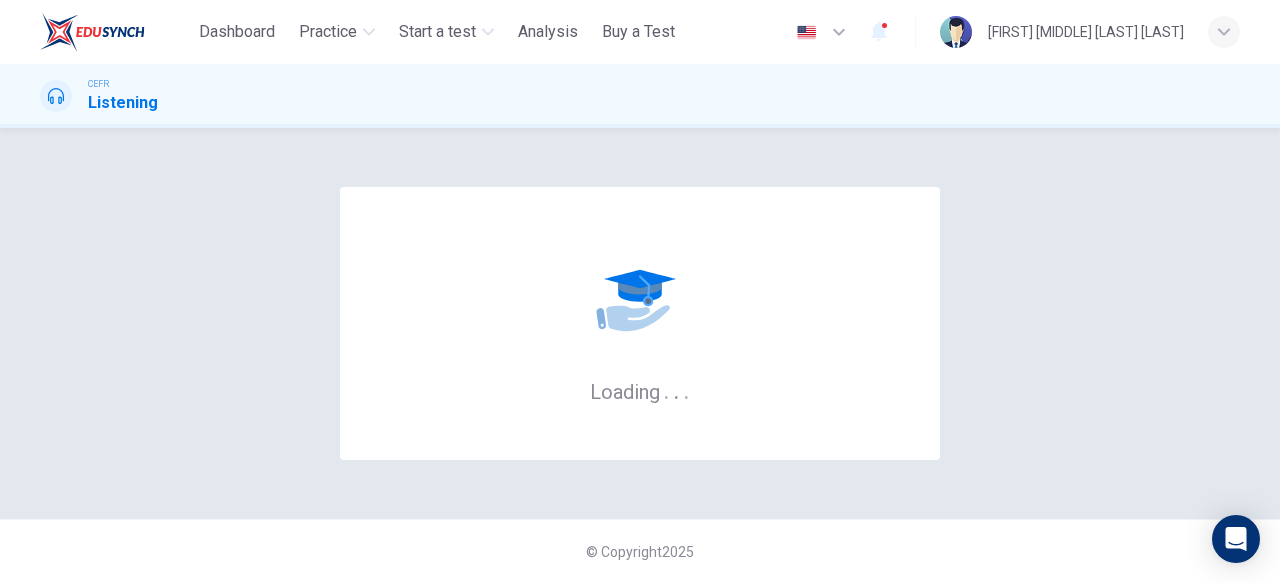 scroll, scrollTop: 0, scrollLeft: 0, axis: both 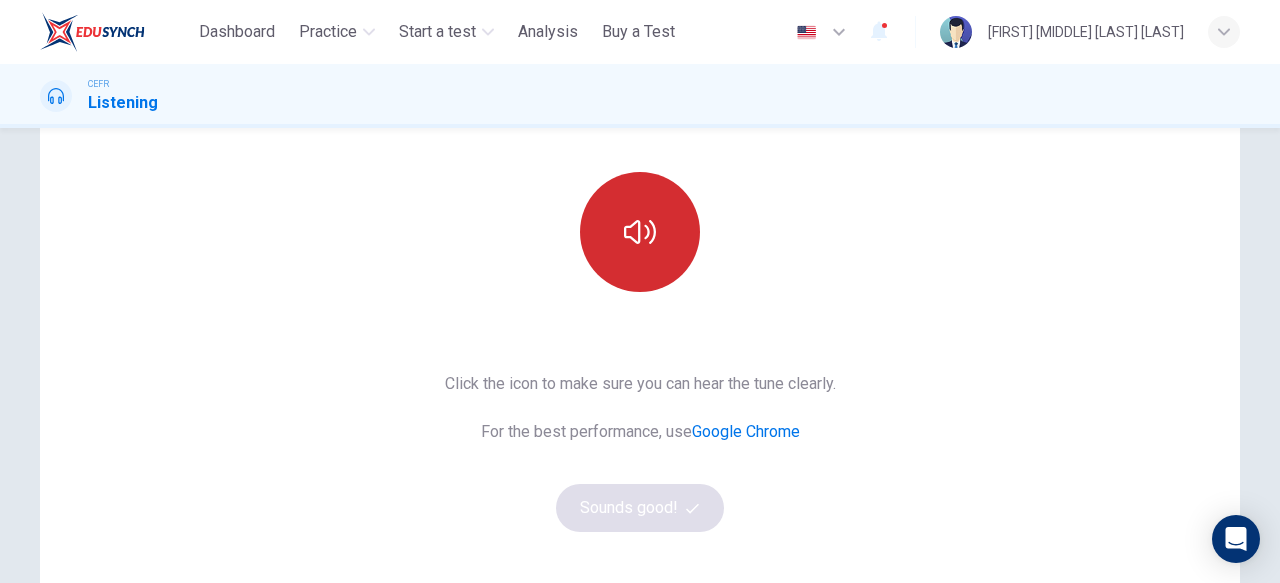 click at bounding box center (640, 232) 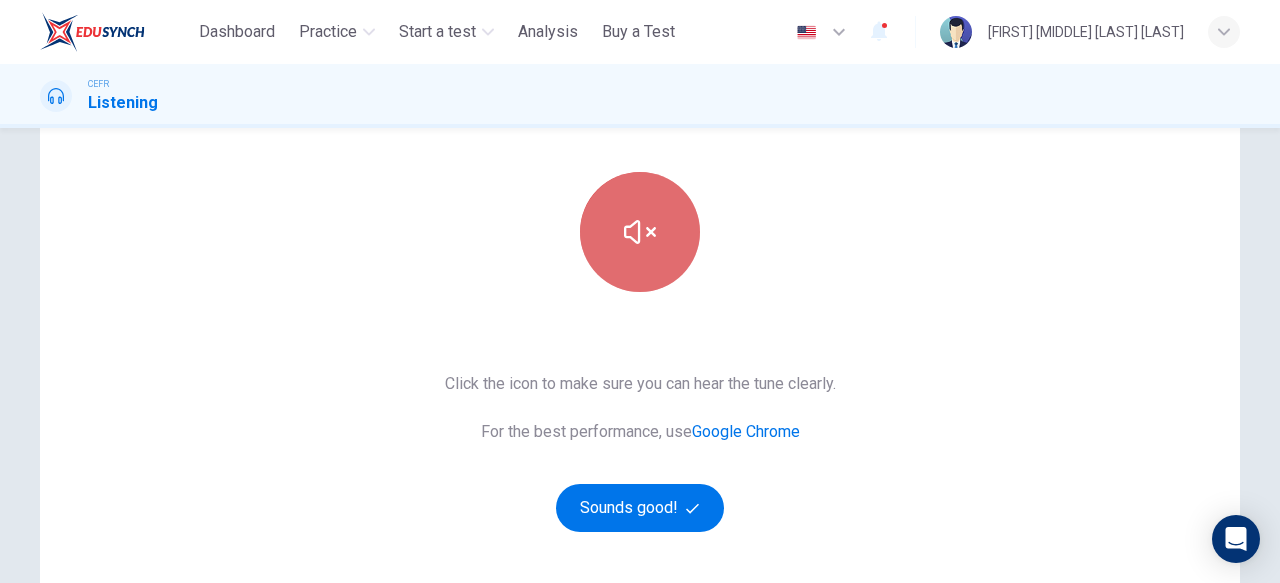 click at bounding box center (640, 232) 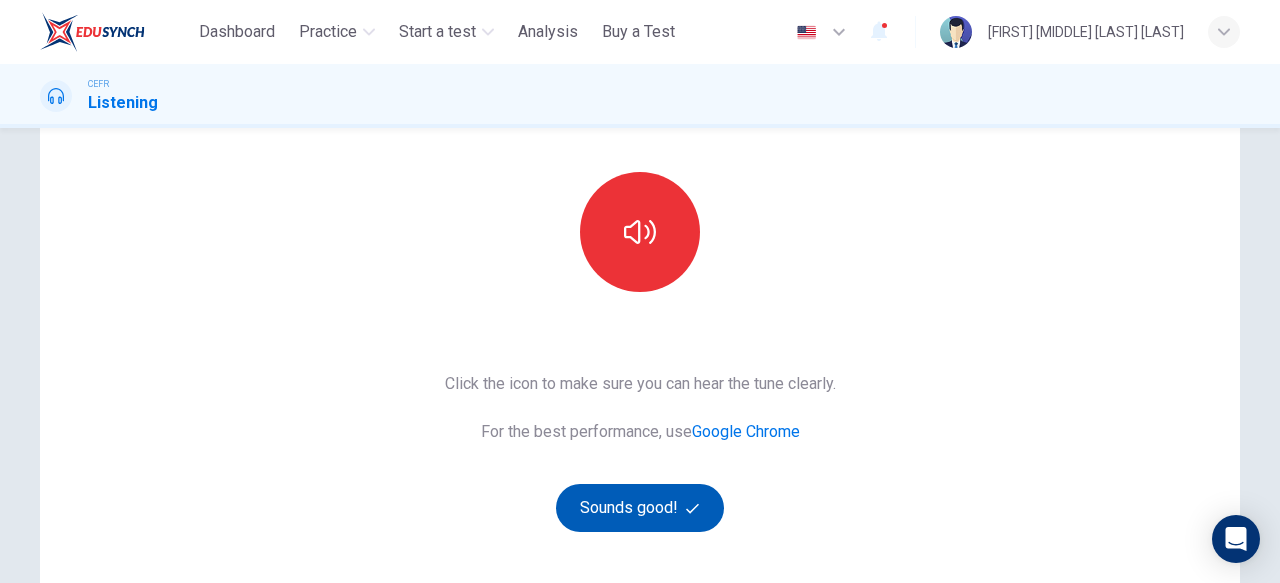 click on "Sounds good!" at bounding box center [640, 508] 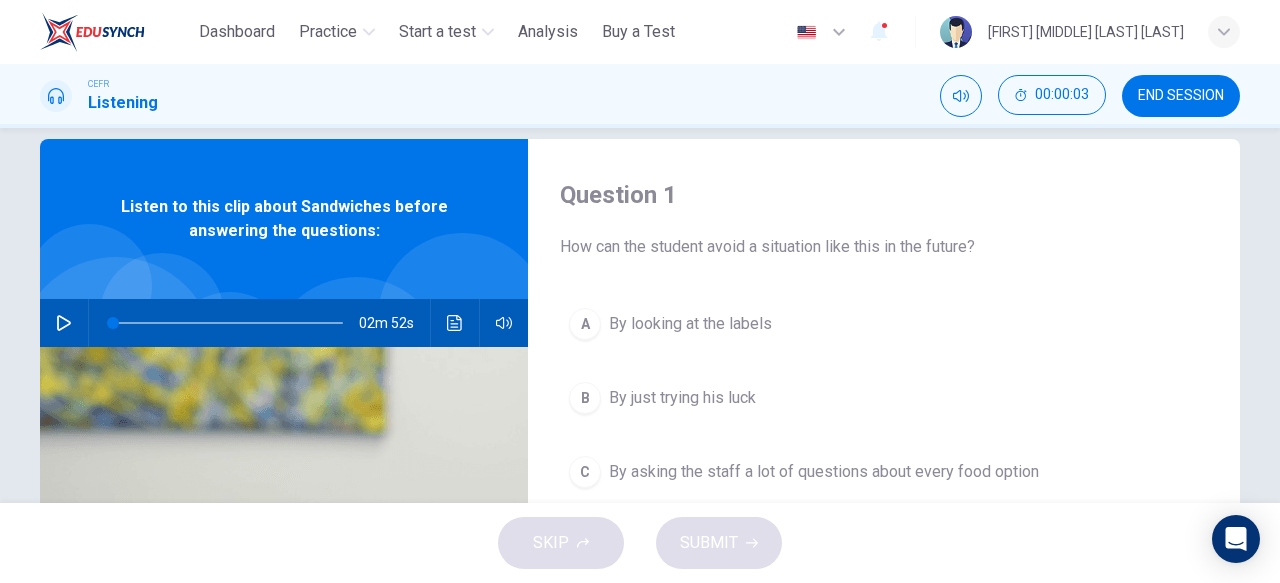 scroll, scrollTop: 31, scrollLeft: 0, axis: vertical 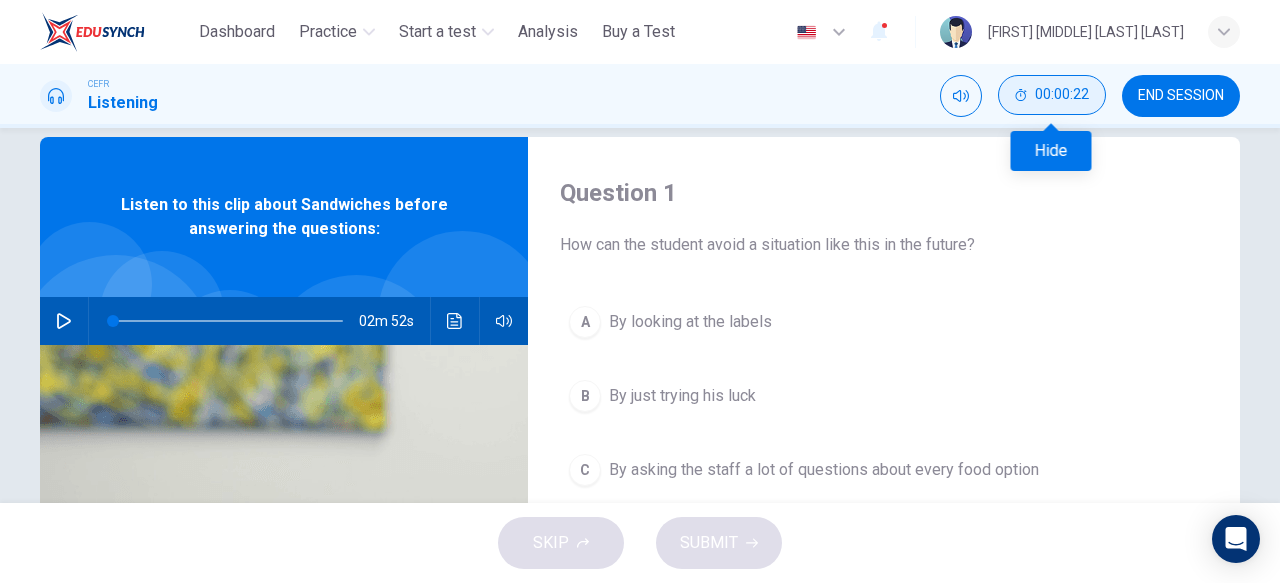 click on "00:00:22" at bounding box center (1052, 95) 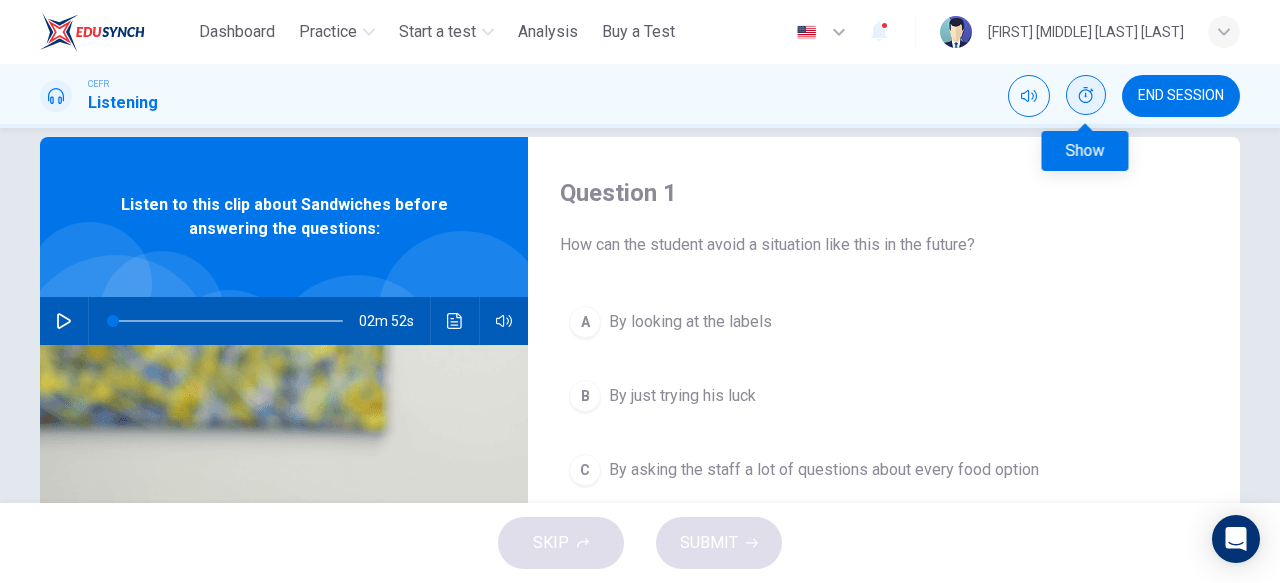 click at bounding box center [1086, 95] 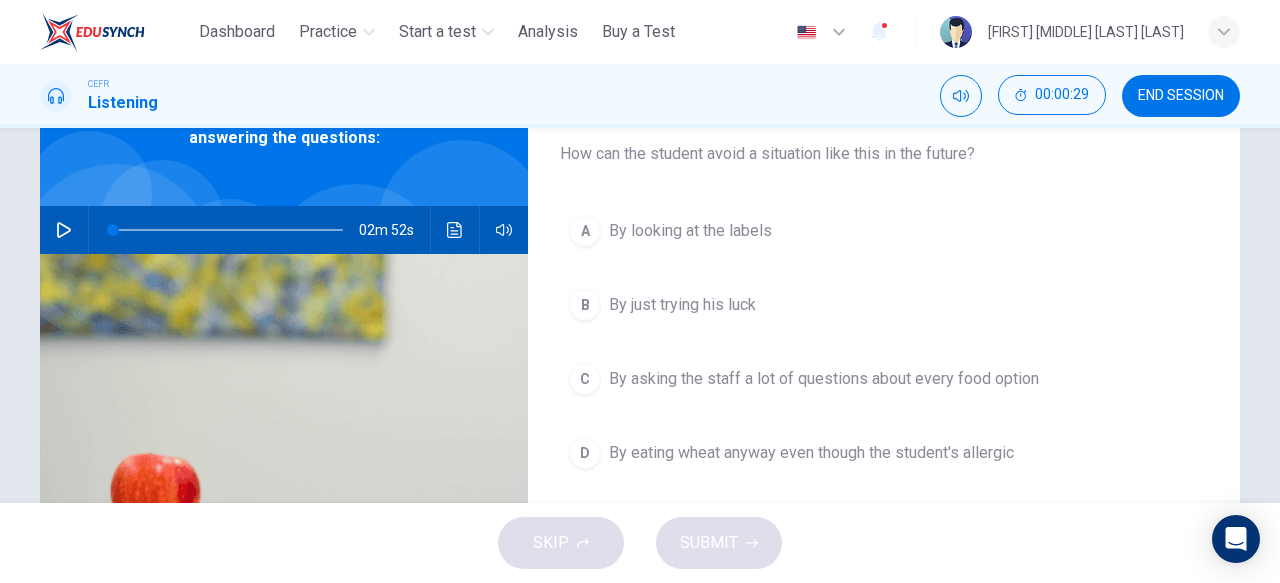 scroll, scrollTop: 0, scrollLeft: 0, axis: both 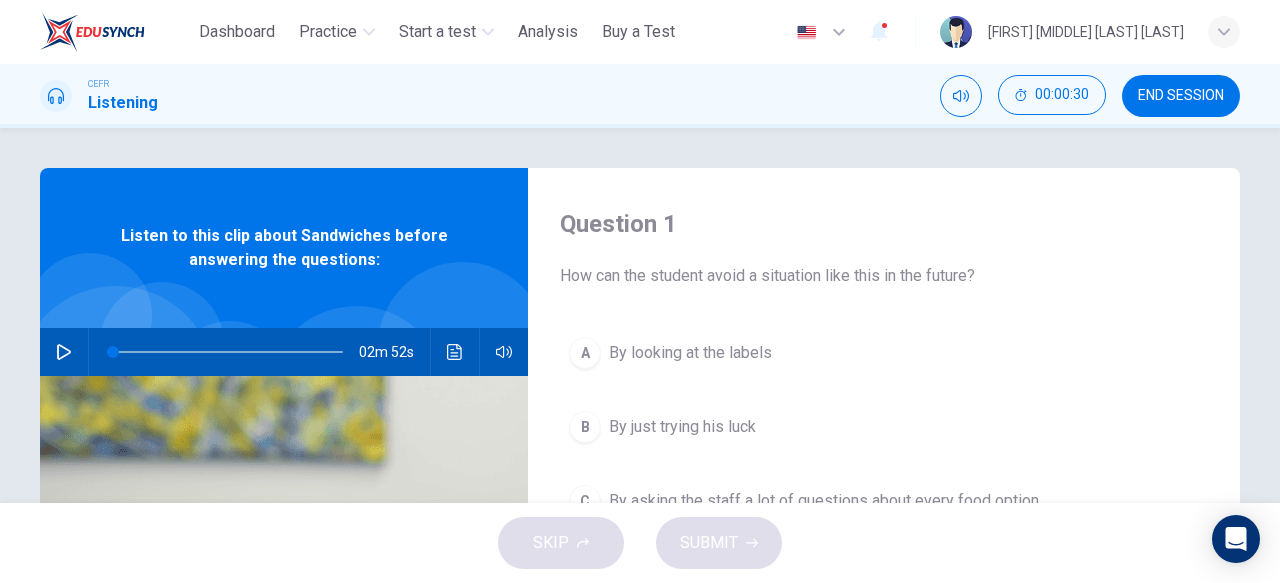 click at bounding box center [64, 352] 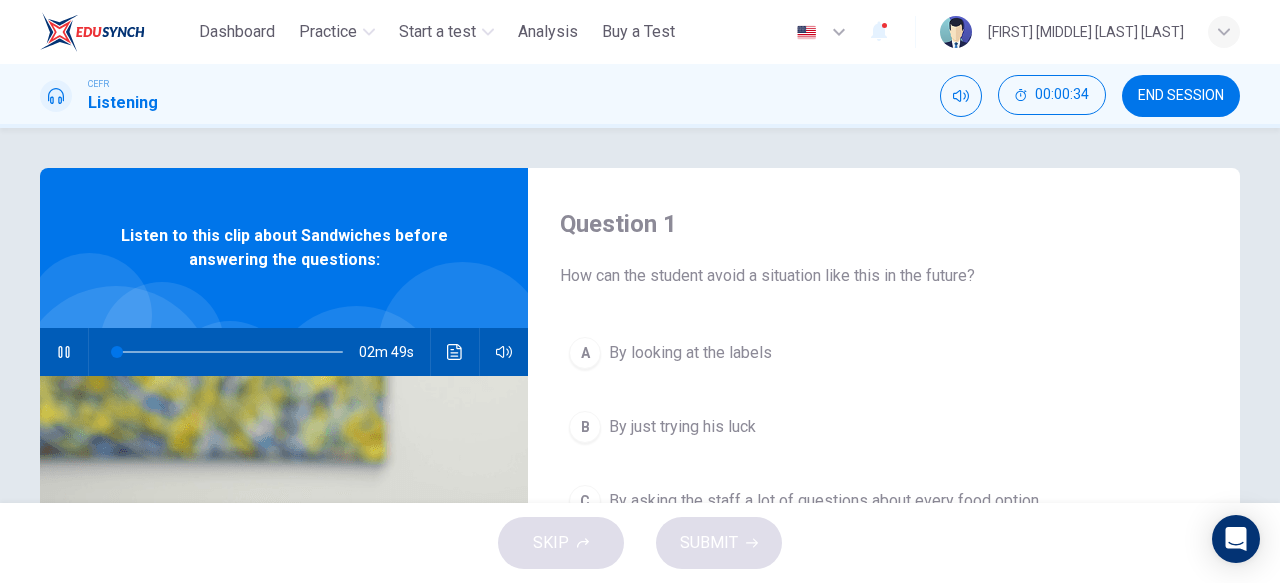 click at bounding box center [64, 352] 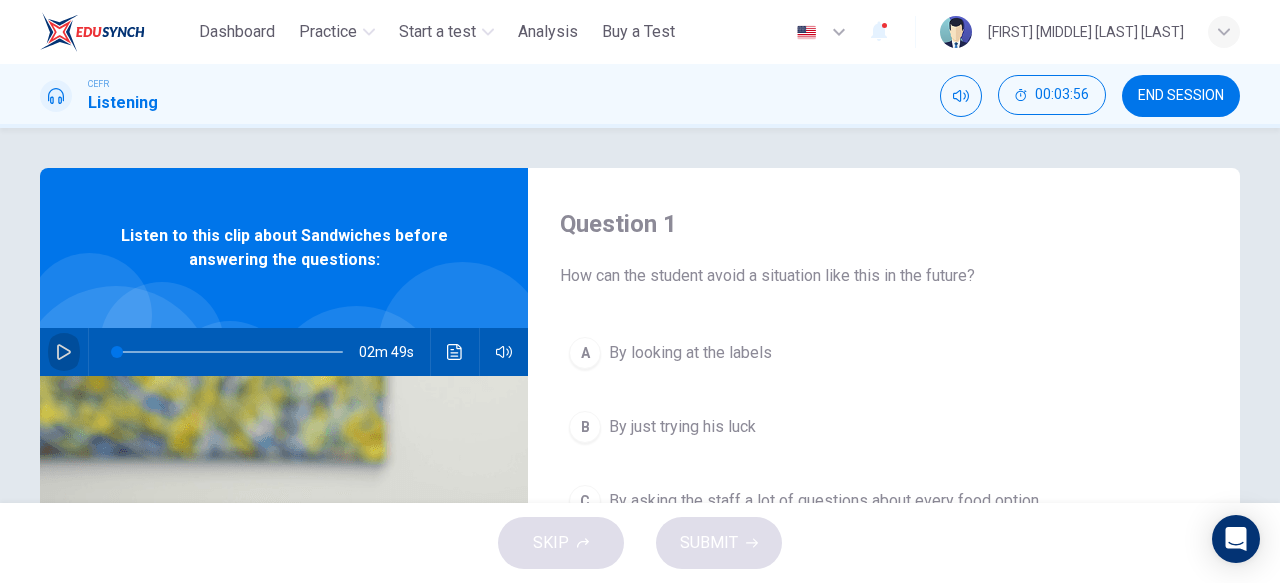 click at bounding box center (64, 352) 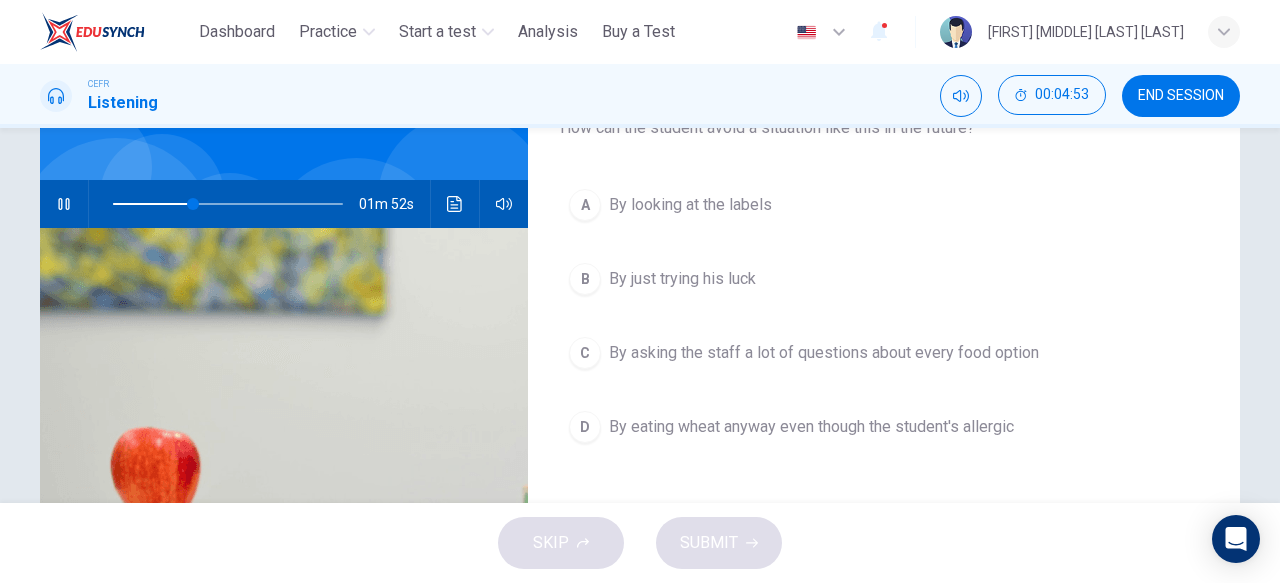 scroll, scrollTop: 149, scrollLeft: 0, axis: vertical 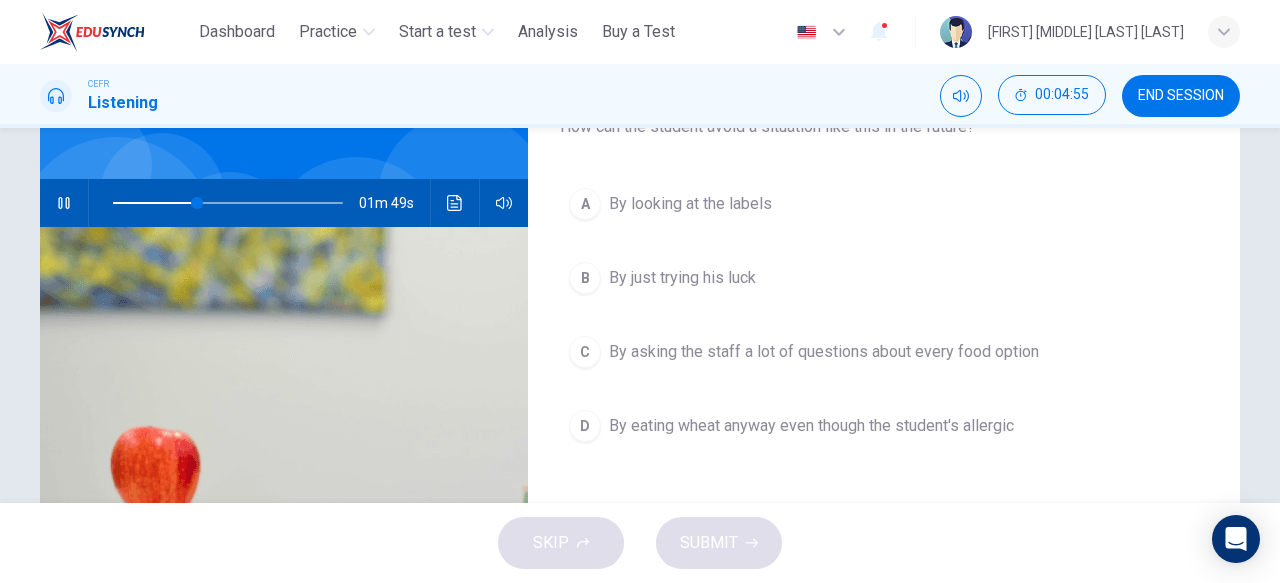 click on "C" at bounding box center (585, 204) 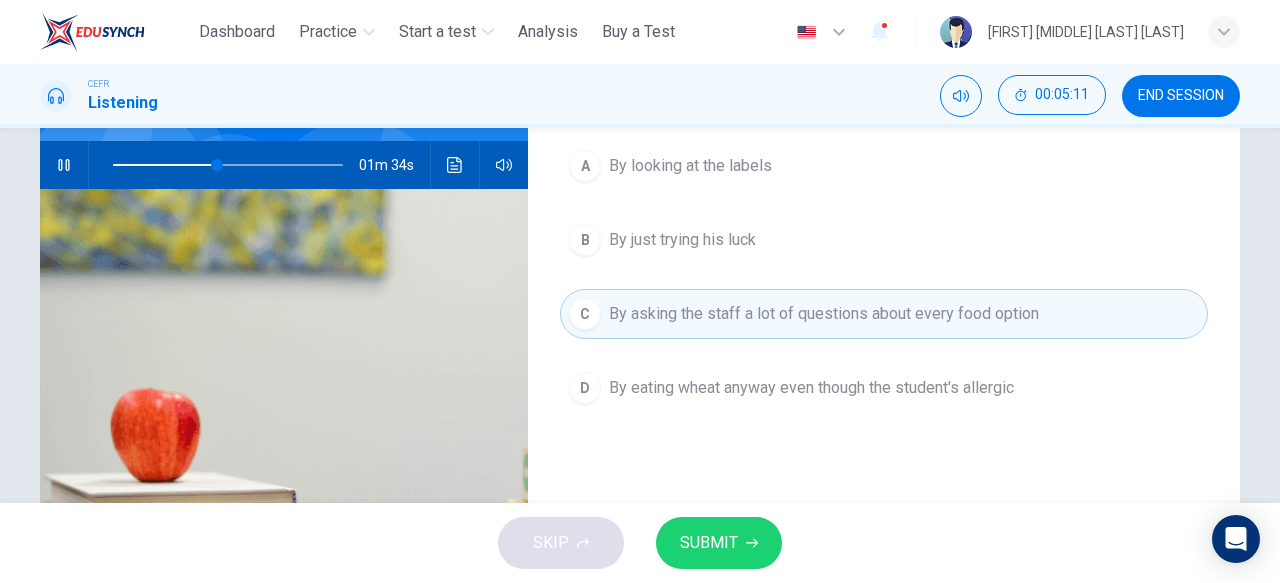 scroll, scrollTop: 183, scrollLeft: 0, axis: vertical 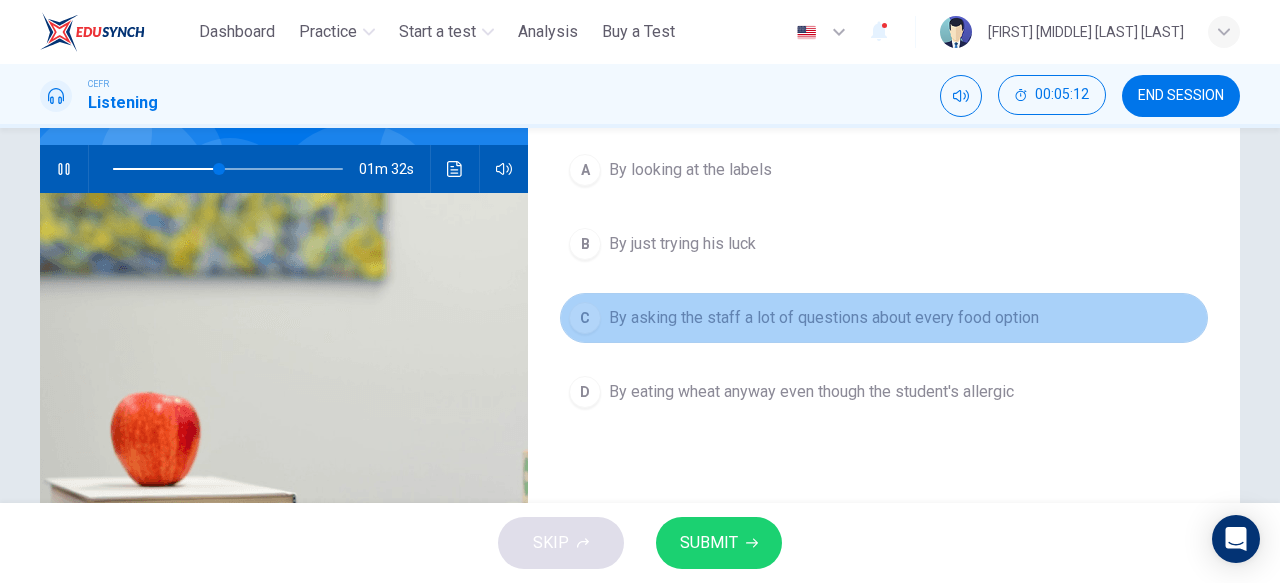 click on "C" at bounding box center [585, 318] 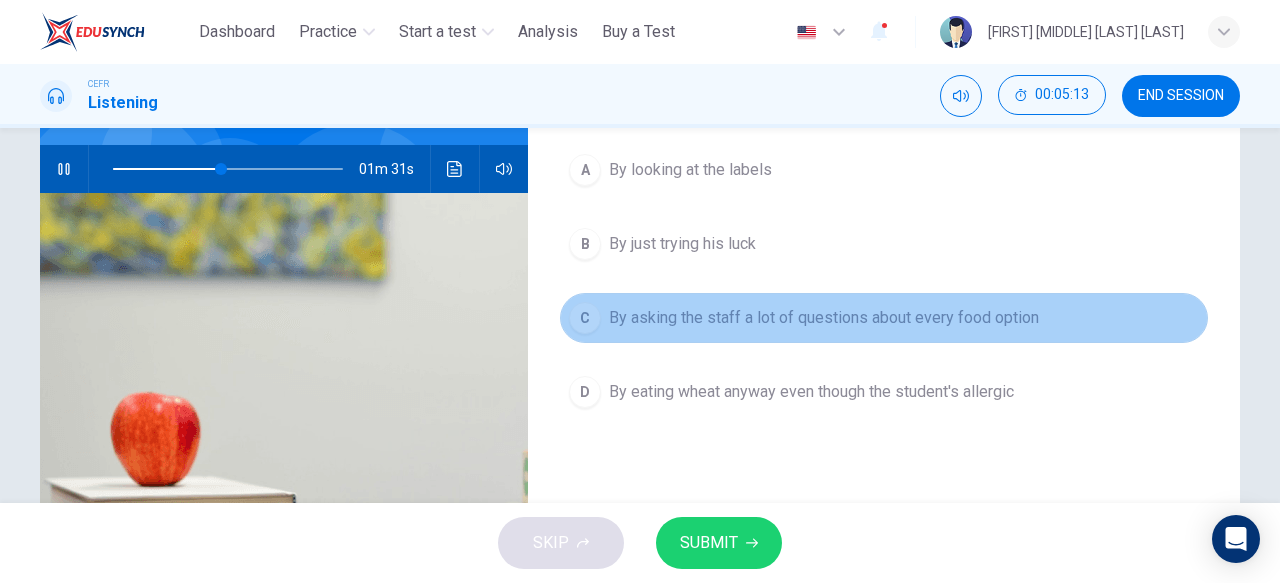 click on "C" at bounding box center (585, 318) 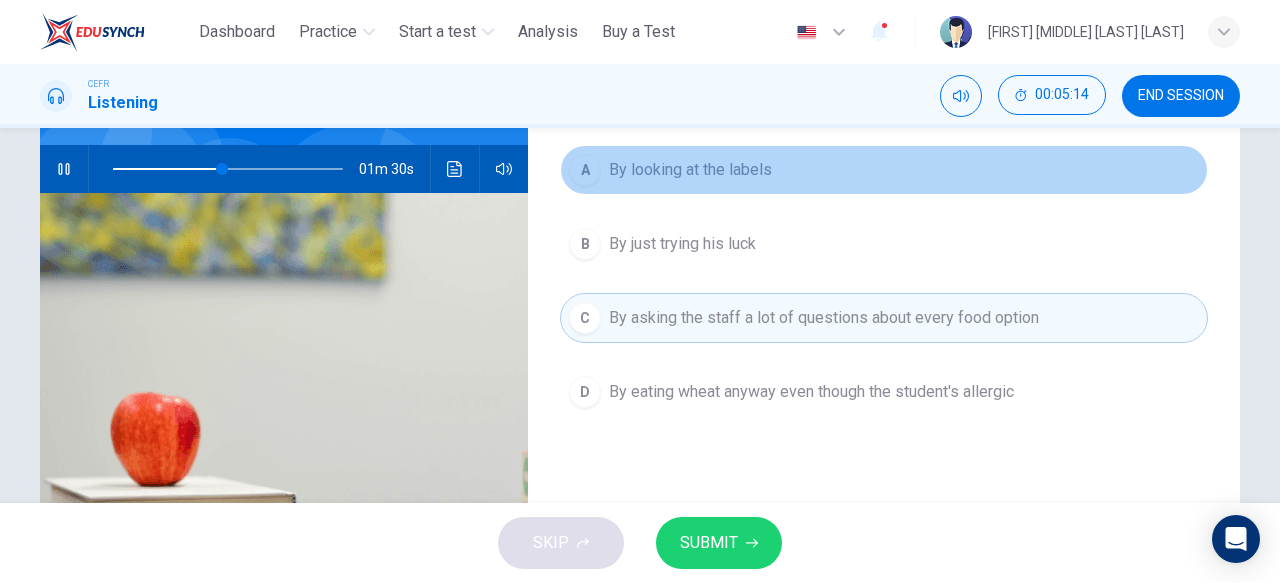 click on "A" at bounding box center [585, 170] 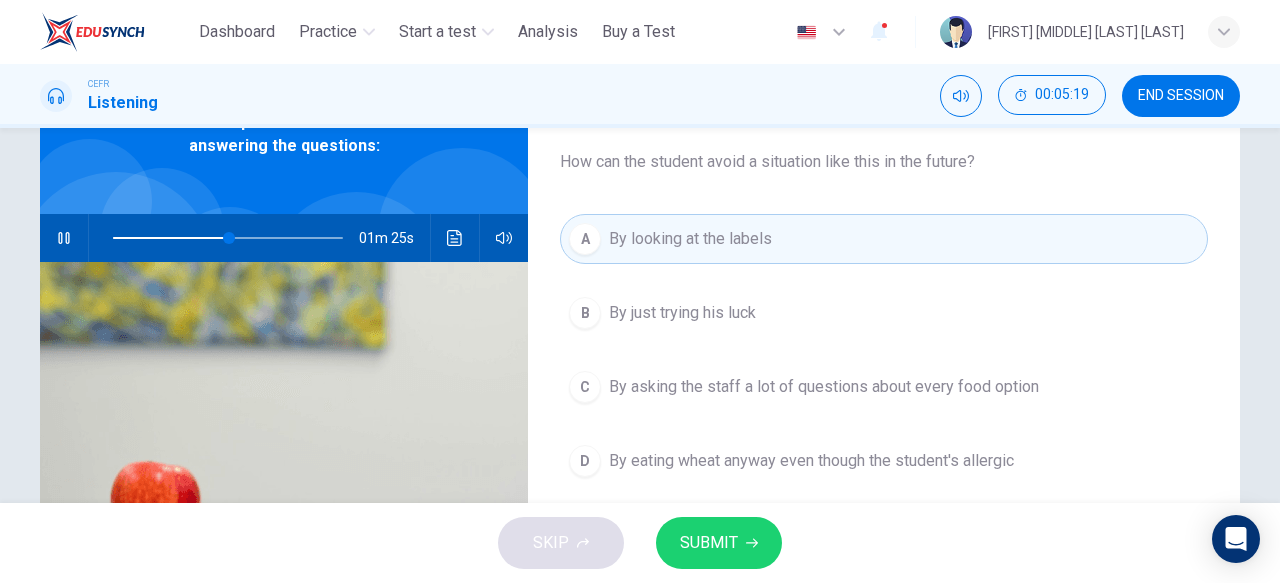 scroll, scrollTop: 106, scrollLeft: 0, axis: vertical 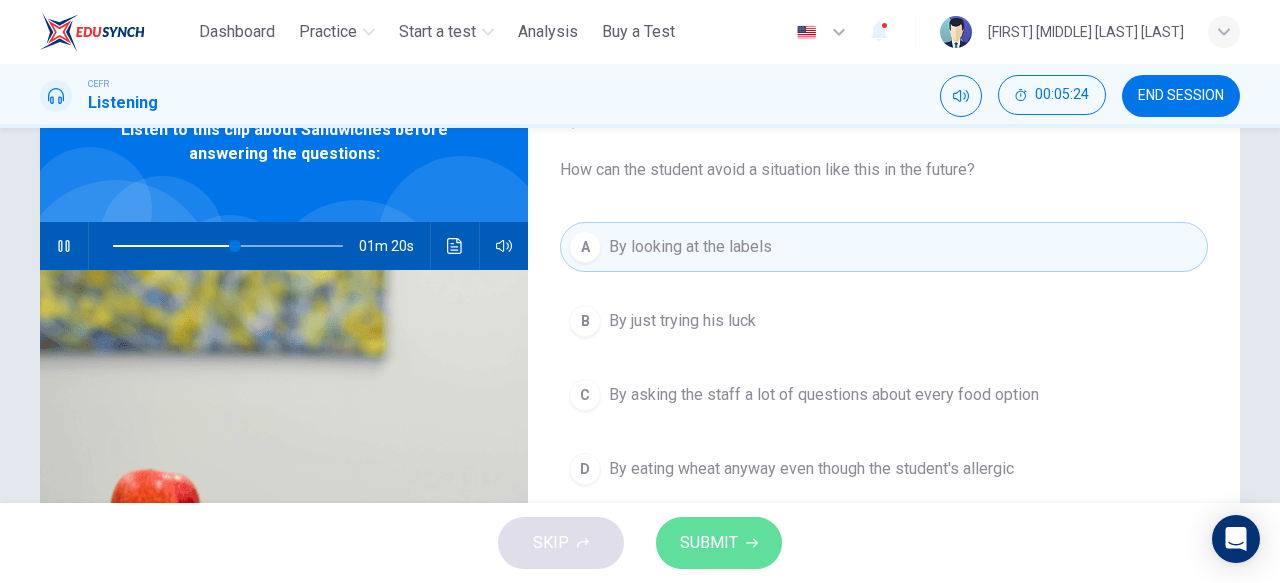 click on "SUBMIT" at bounding box center (709, 543) 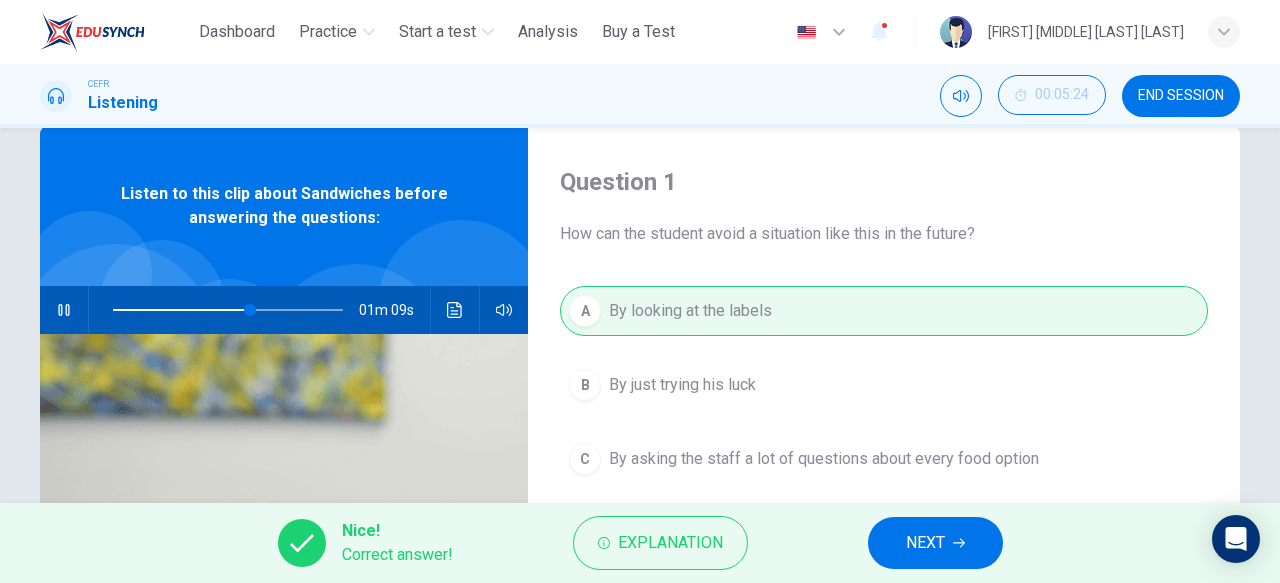 scroll, scrollTop: 37, scrollLeft: 0, axis: vertical 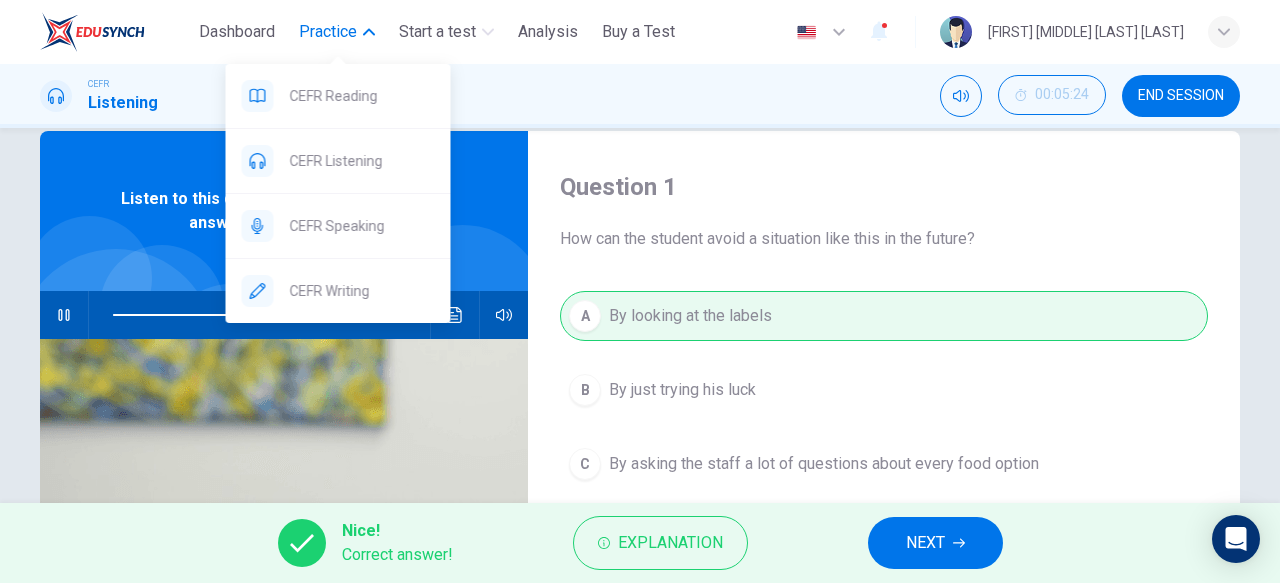 click on "Practice" at bounding box center [328, 32] 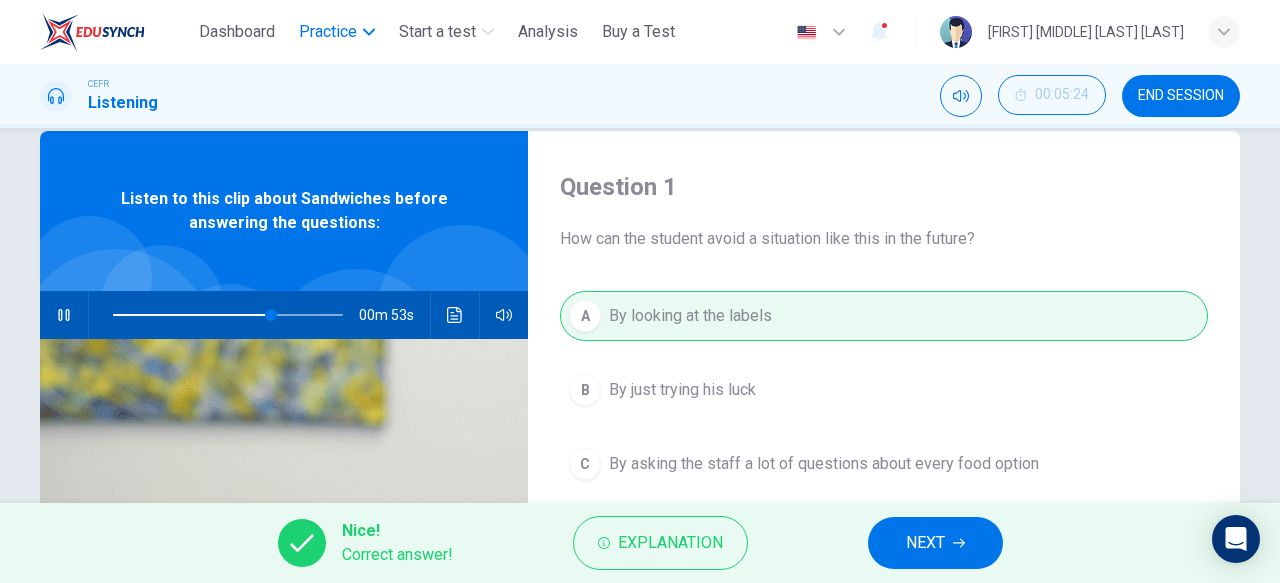 click on "Practice" at bounding box center (328, 32) 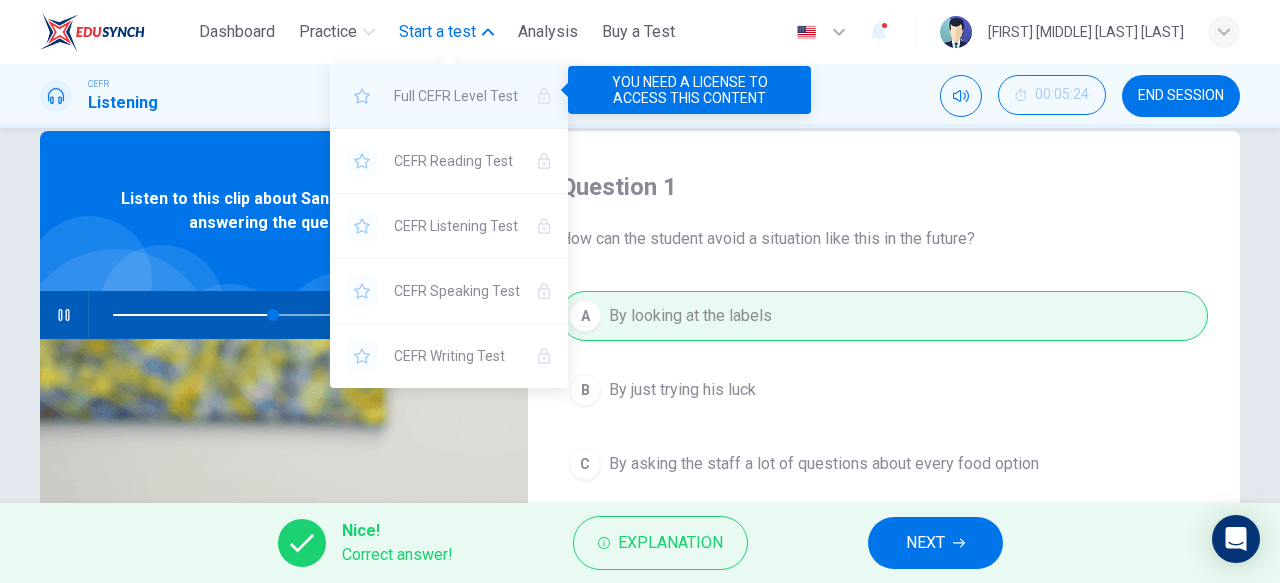 click on "Full CEFR Level Test" at bounding box center [449, 96] 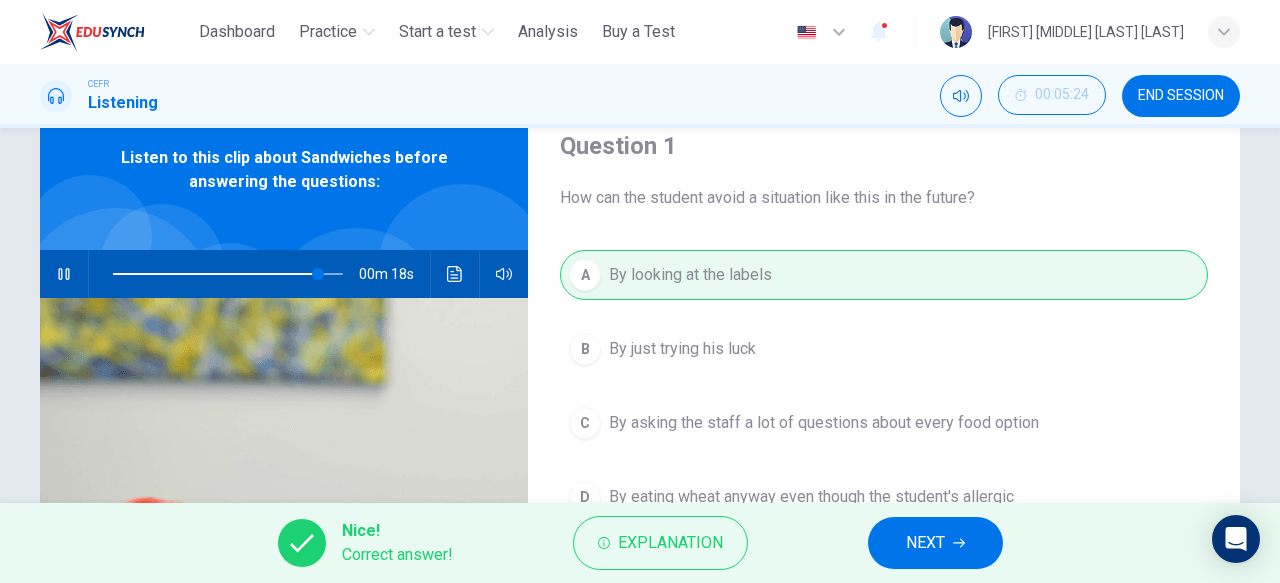 scroll, scrollTop: 83, scrollLeft: 0, axis: vertical 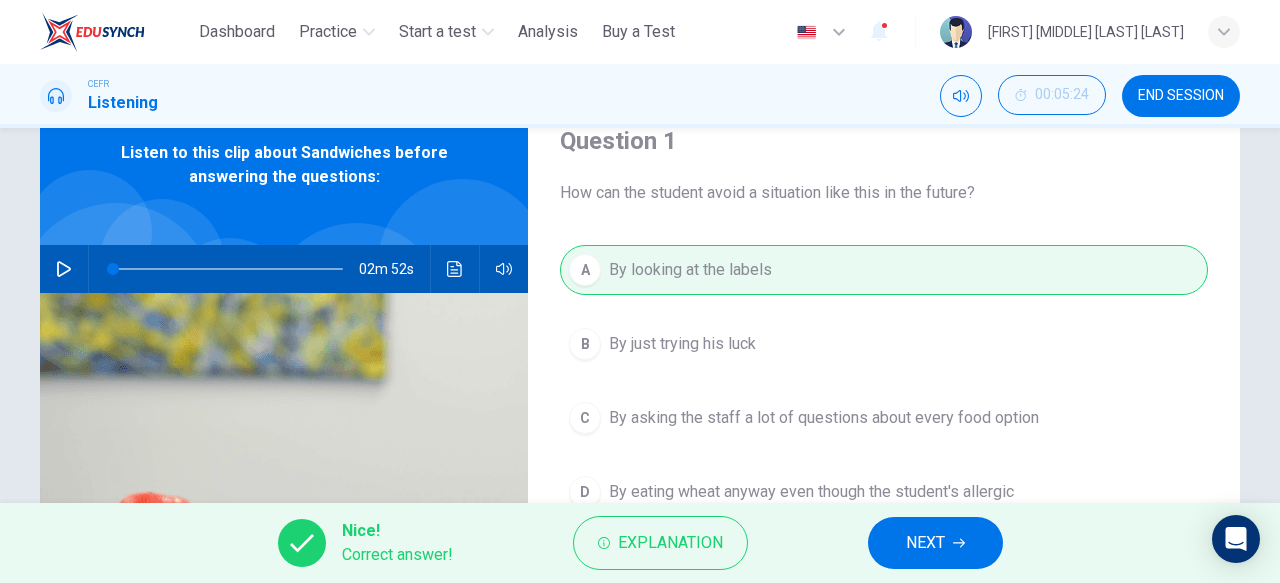 click on "NEXT" at bounding box center (935, 543) 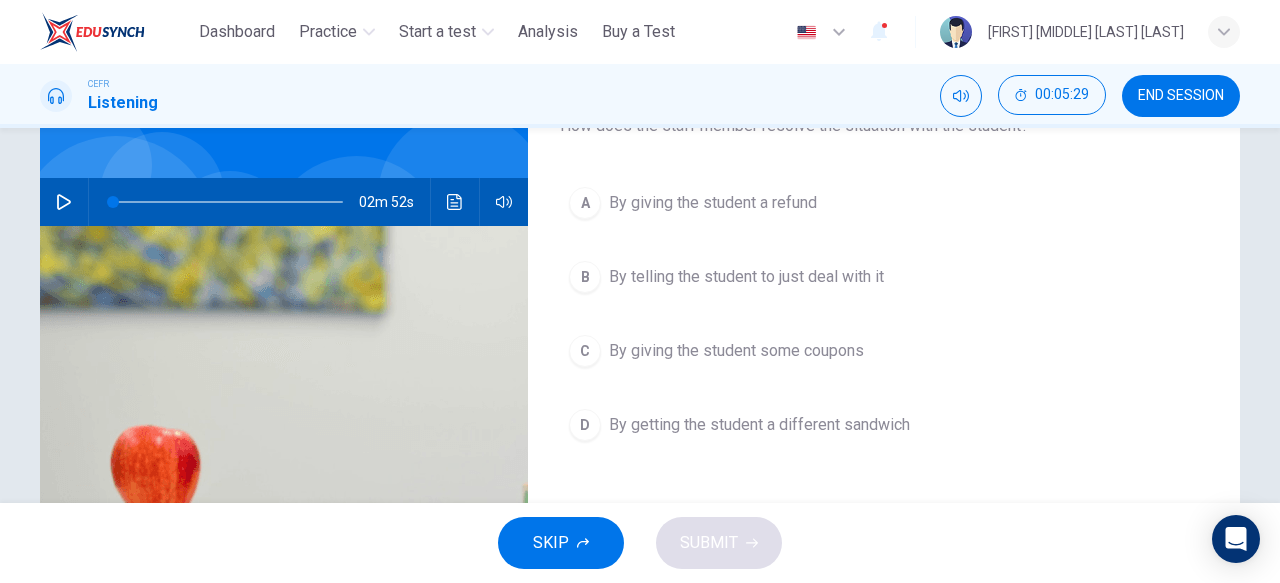 scroll, scrollTop: 151, scrollLeft: 0, axis: vertical 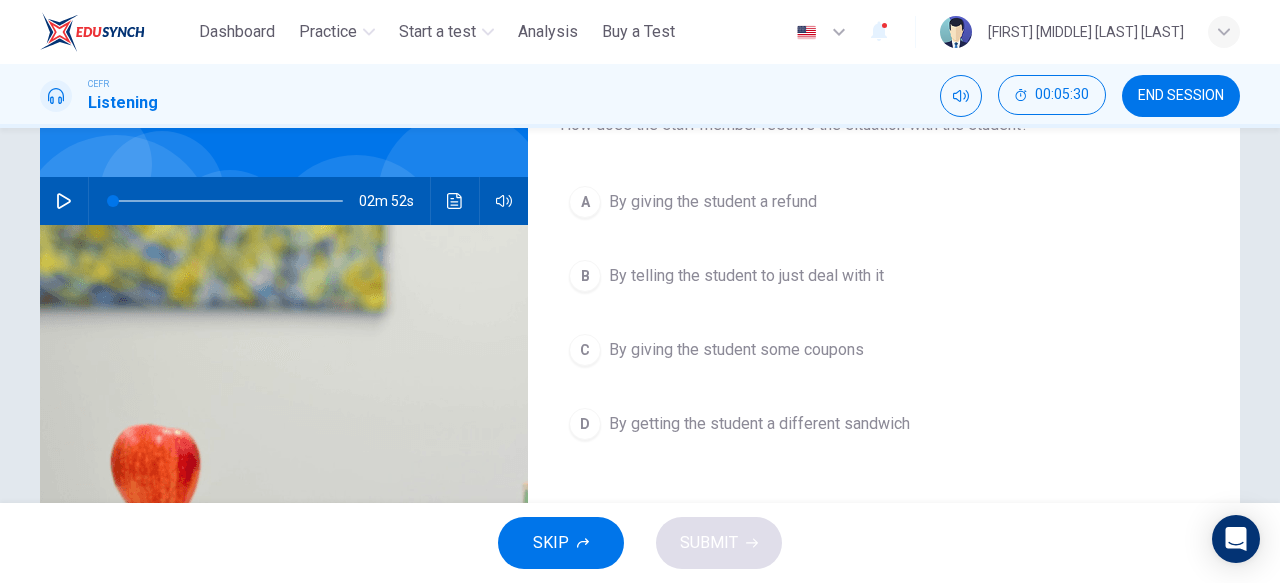click on "D" at bounding box center (585, 202) 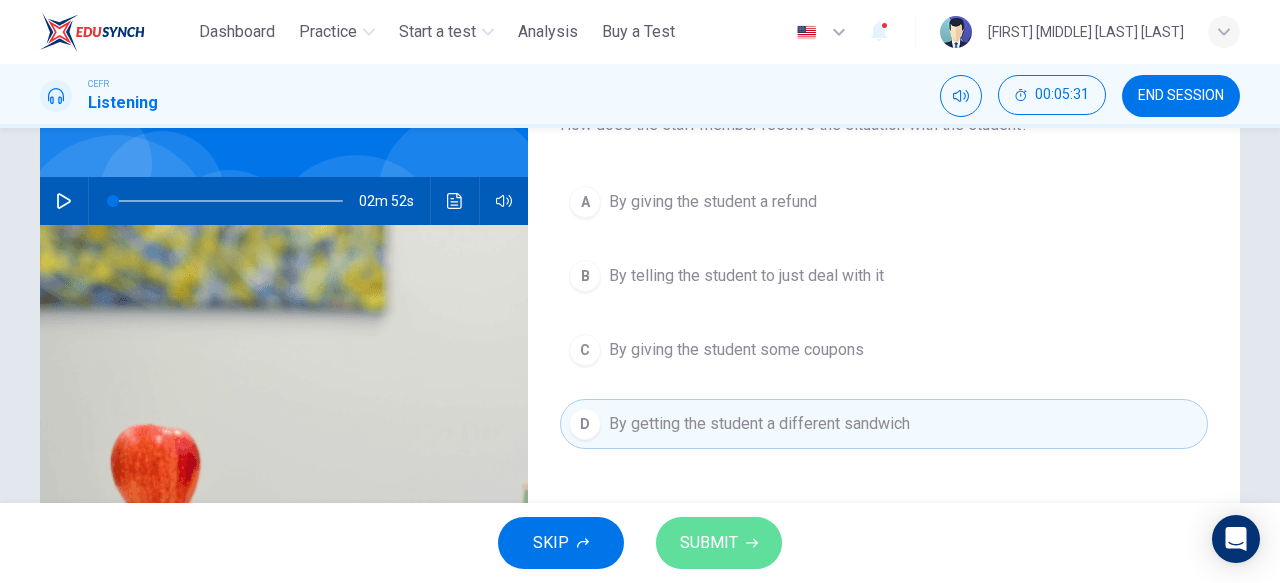 click on "SUBMIT" at bounding box center (709, 543) 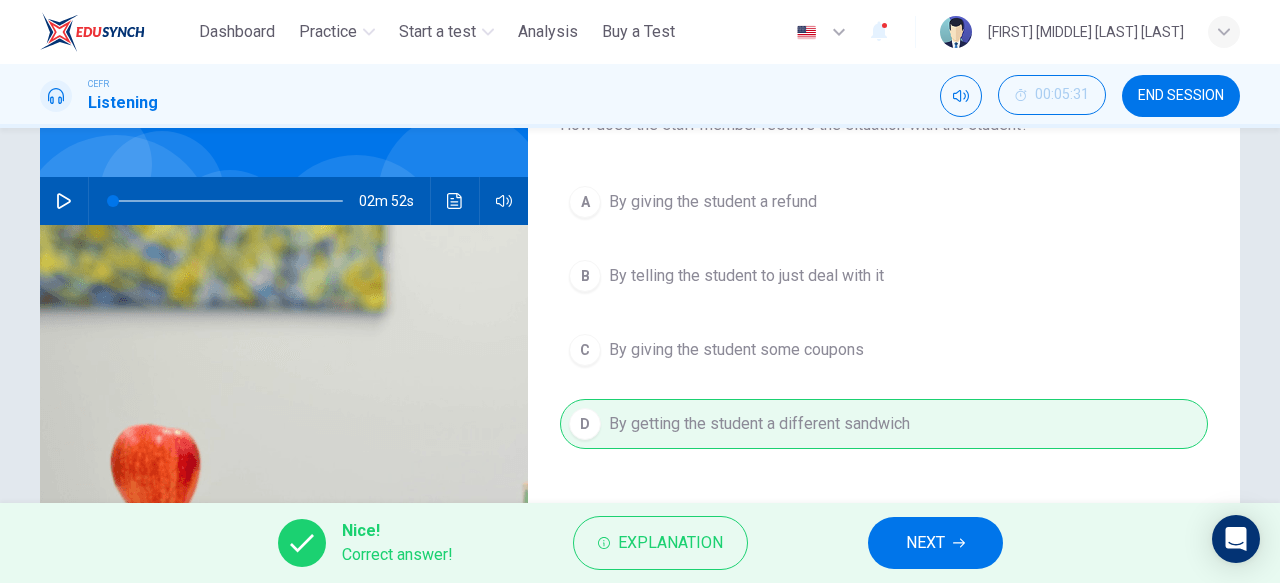 click on "NEXT" at bounding box center [925, 543] 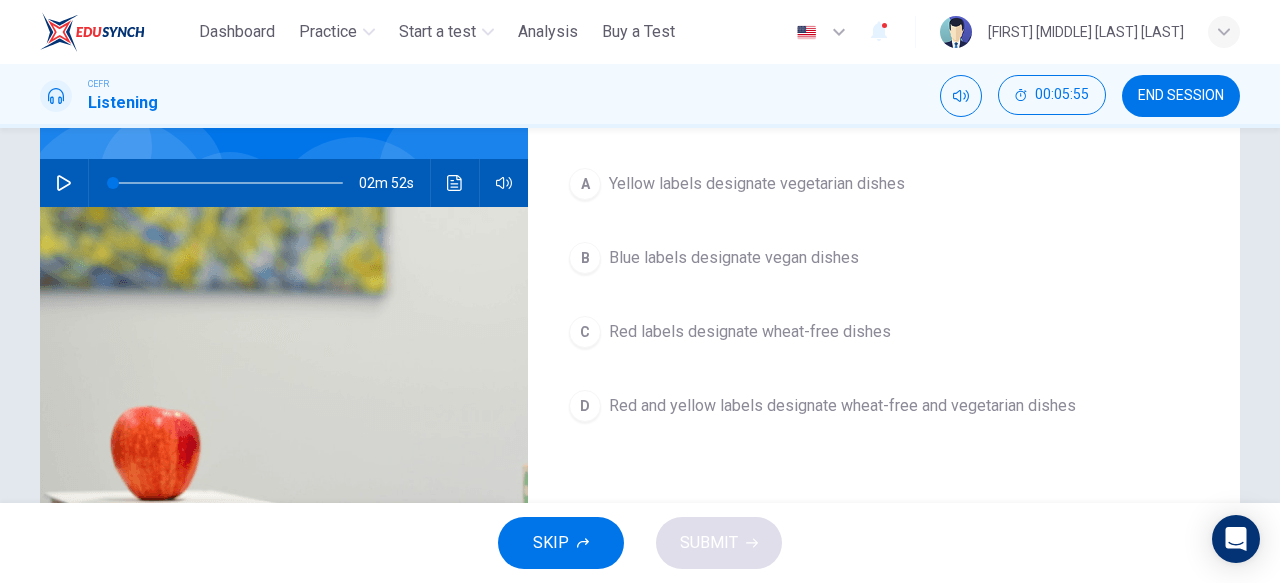 scroll, scrollTop: 184, scrollLeft: 0, axis: vertical 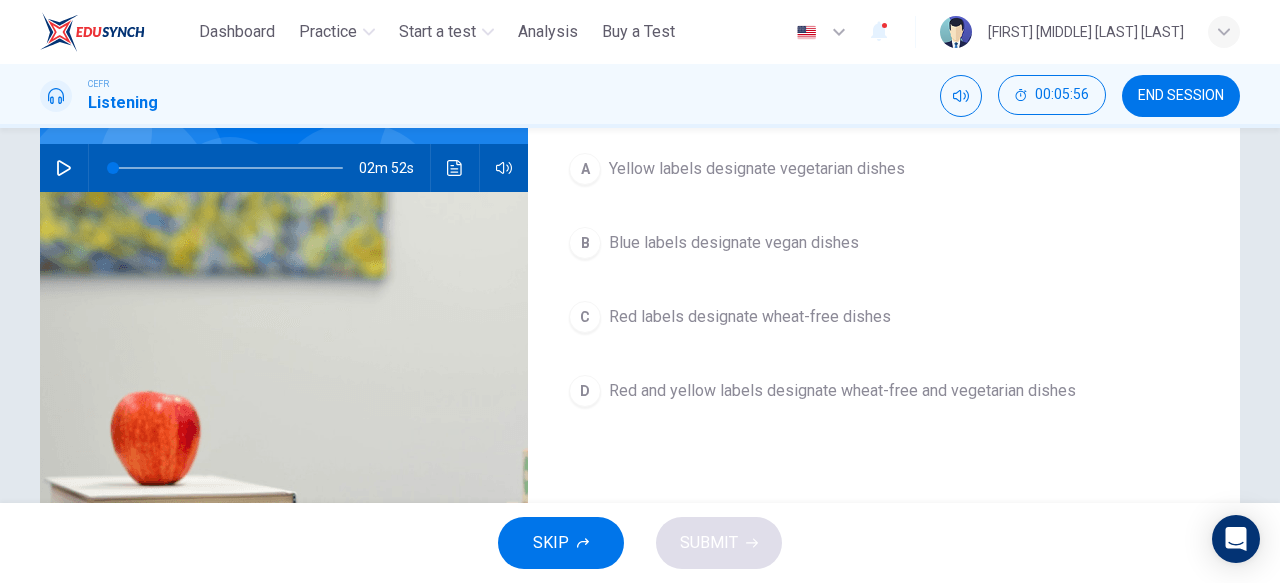 click on "D Red and yellow labels designate wheat-free and vegetarian dishes" at bounding box center [884, 391] 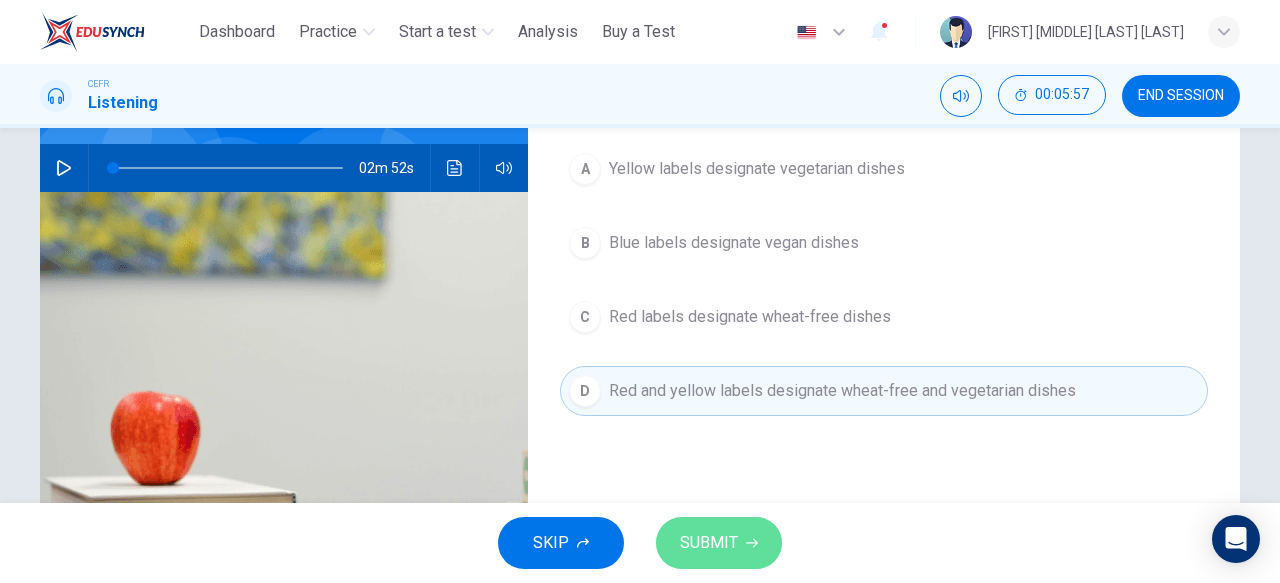 click on "SUBMIT" at bounding box center (719, 543) 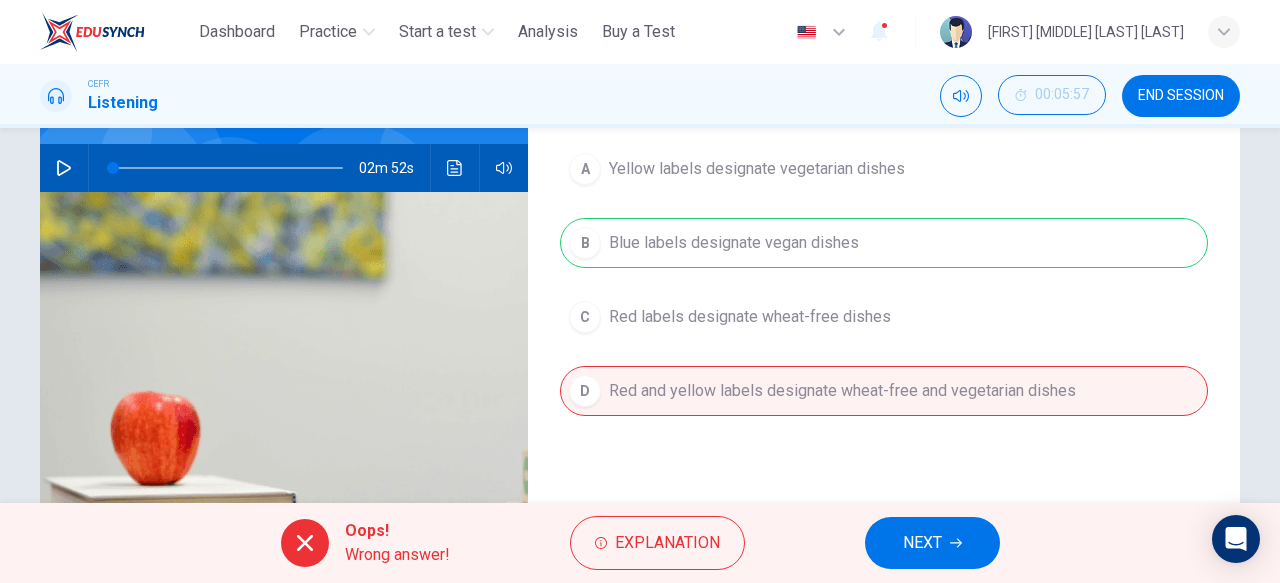 click on "A Yellow labels designate vegetarian dishes B Blue labels designate vegan dishes C Red labels designate wheat-free dishes D Red and yellow labels designate wheat-free and vegetarian dishes" at bounding box center (884, 300) 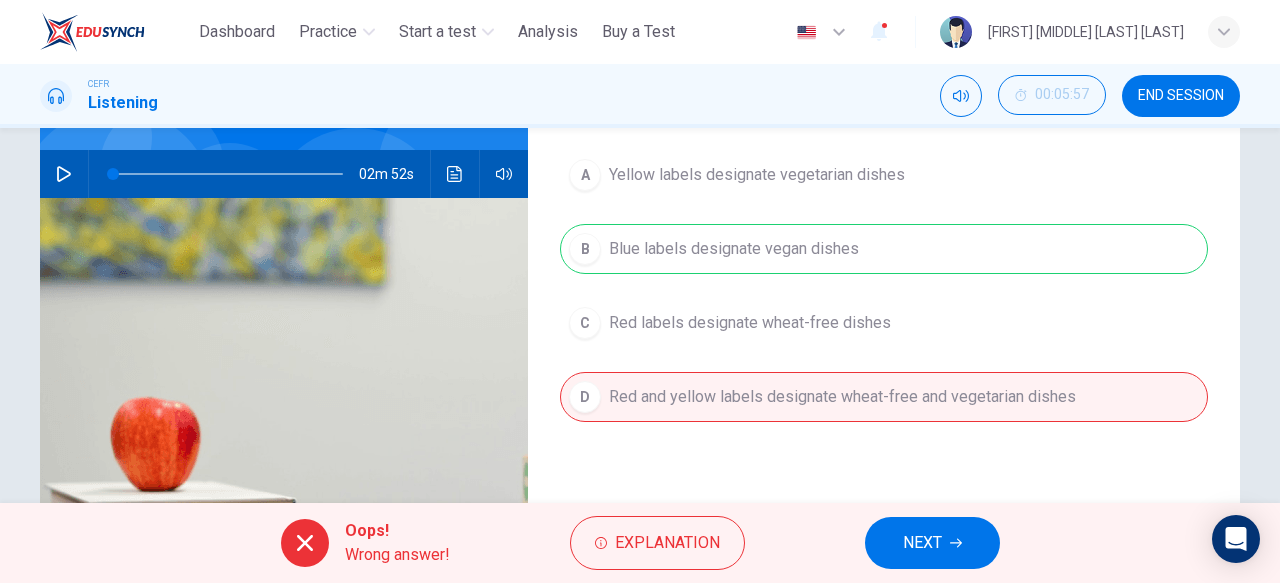 scroll, scrollTop: 179, scrollLeft: 0, axis: vertical 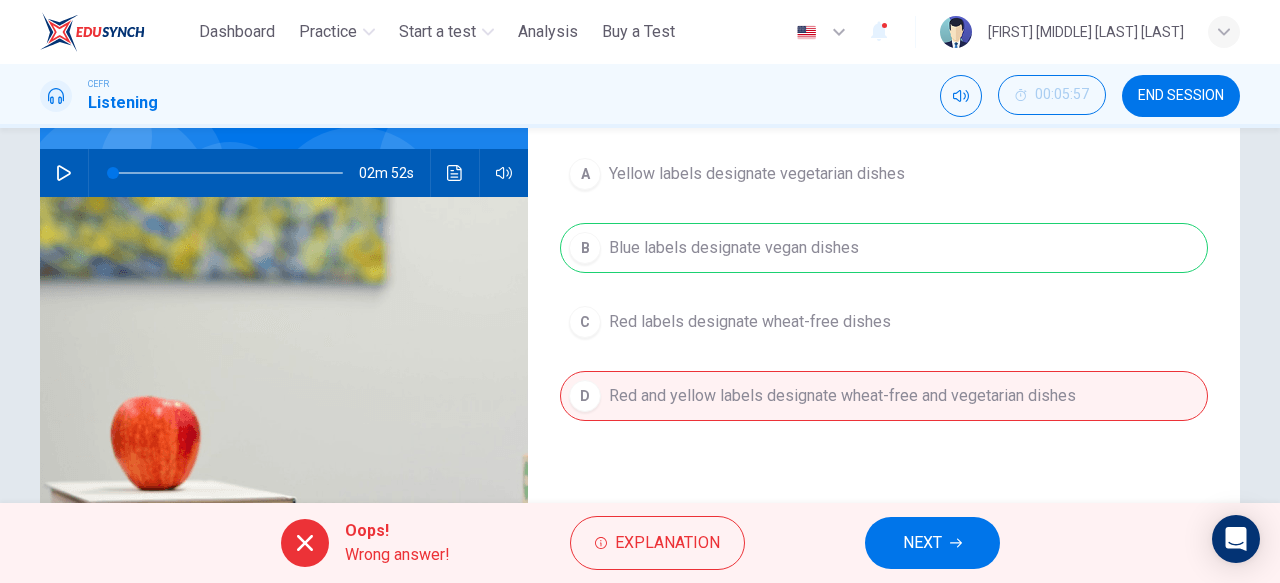 click on "NEXT" at bounding box center (922, 543) 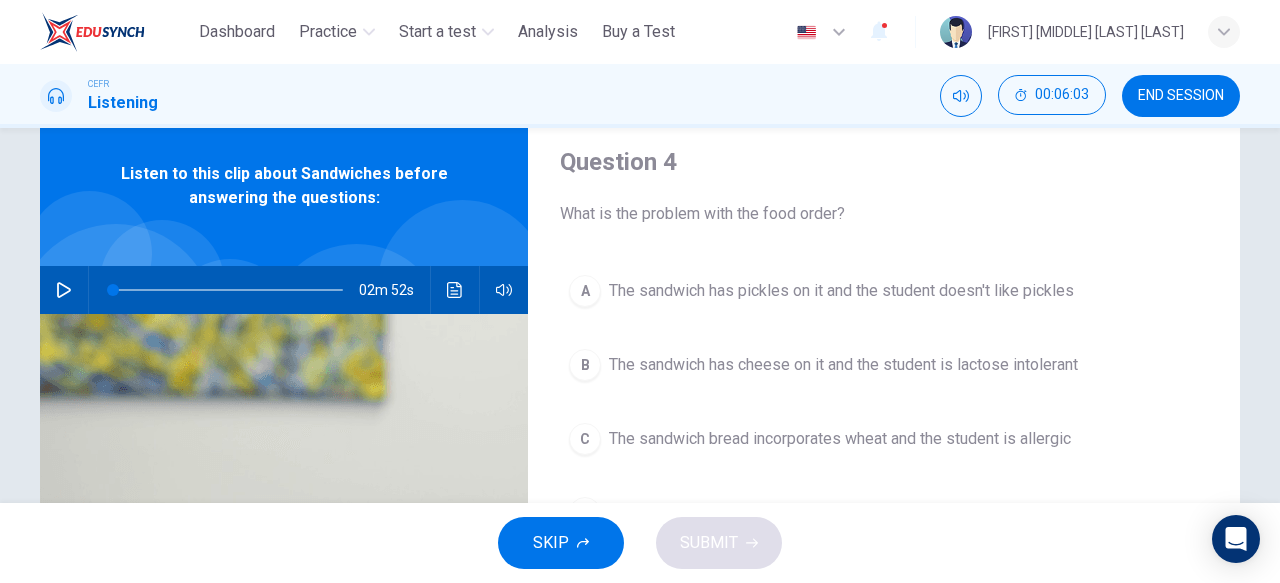 scroll, scrollTop: 46, scrollLeft: 0, axis: vertical 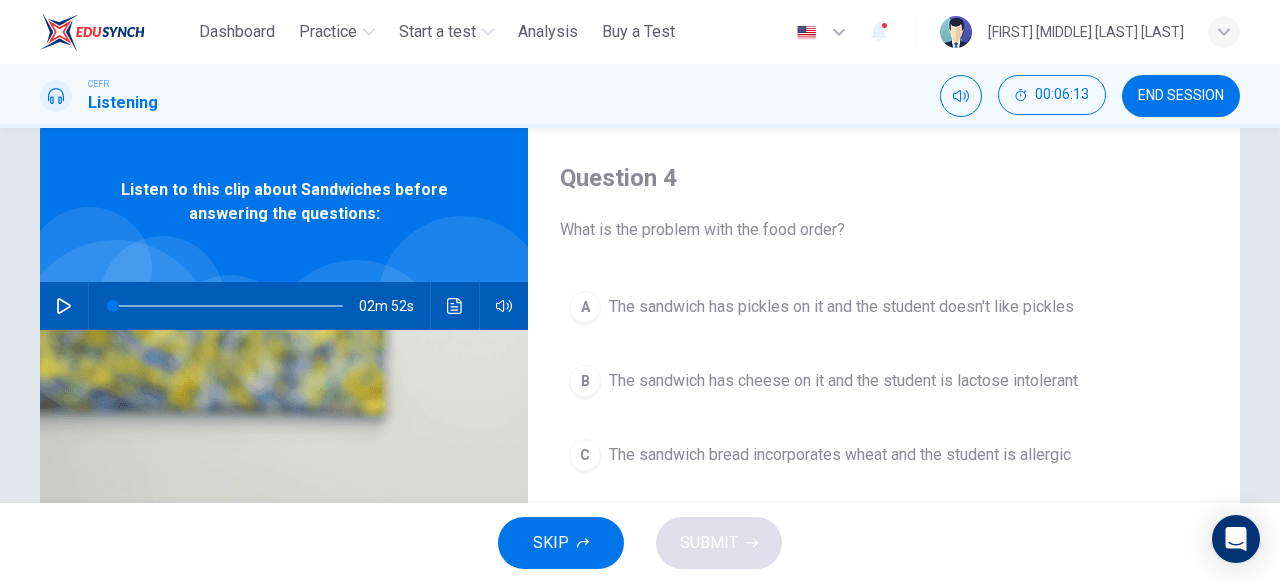 click at bounding box center (64, 306) 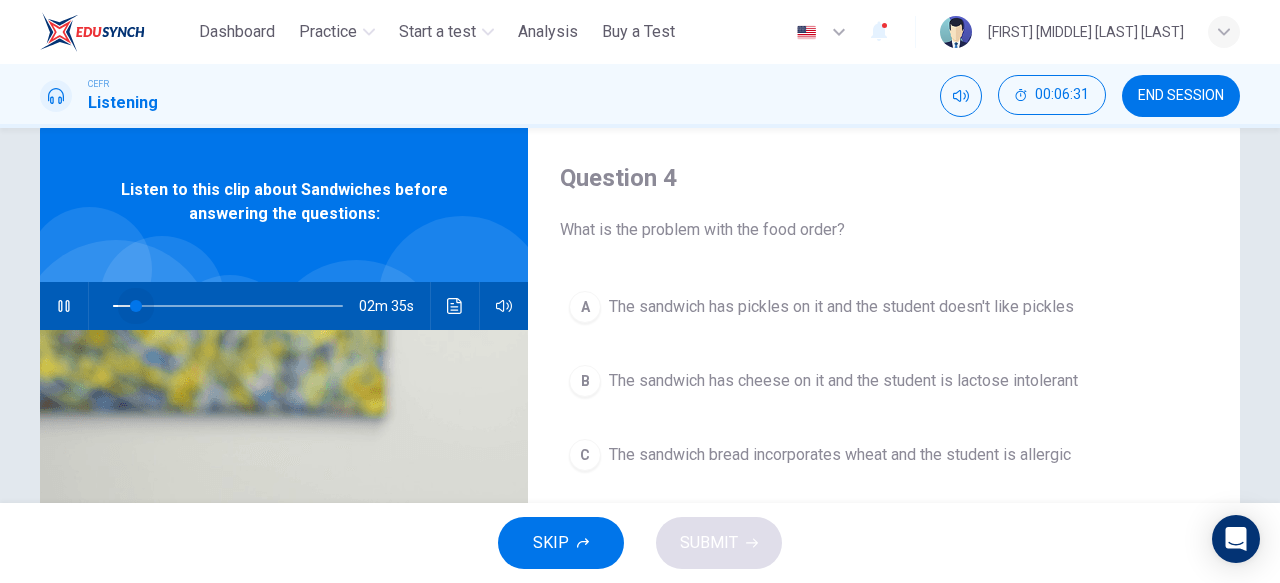 drag, startPoint x: 135, startPoint y: 305, endPoint x: 82, endPoint y: 304, distance: 53.009434 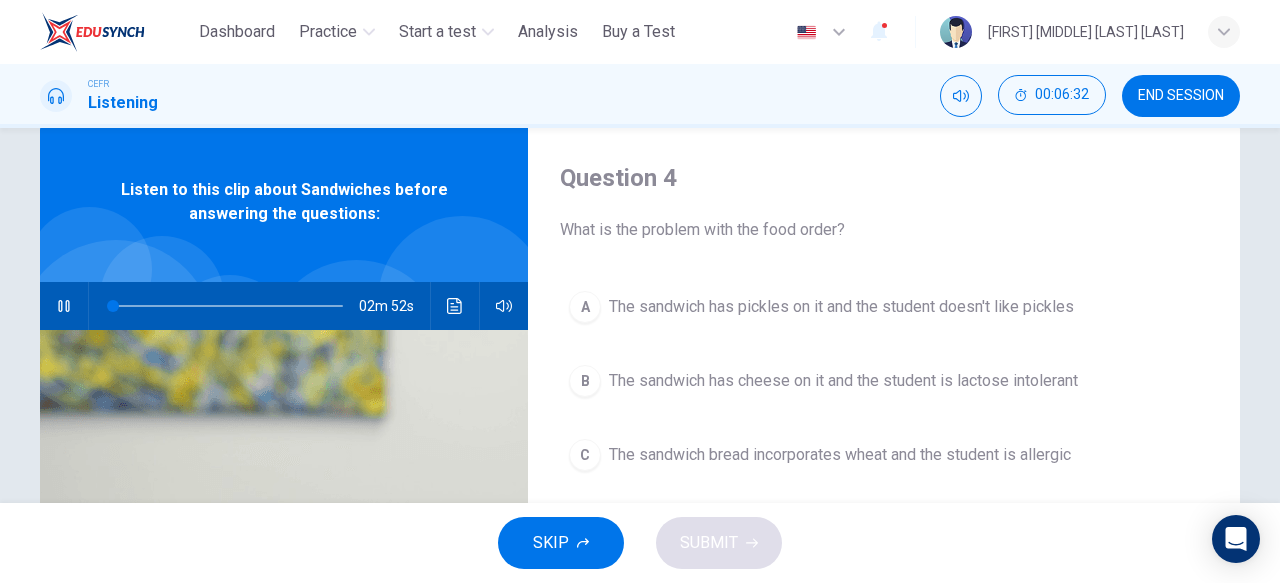 click at bounding box center (64, 306) 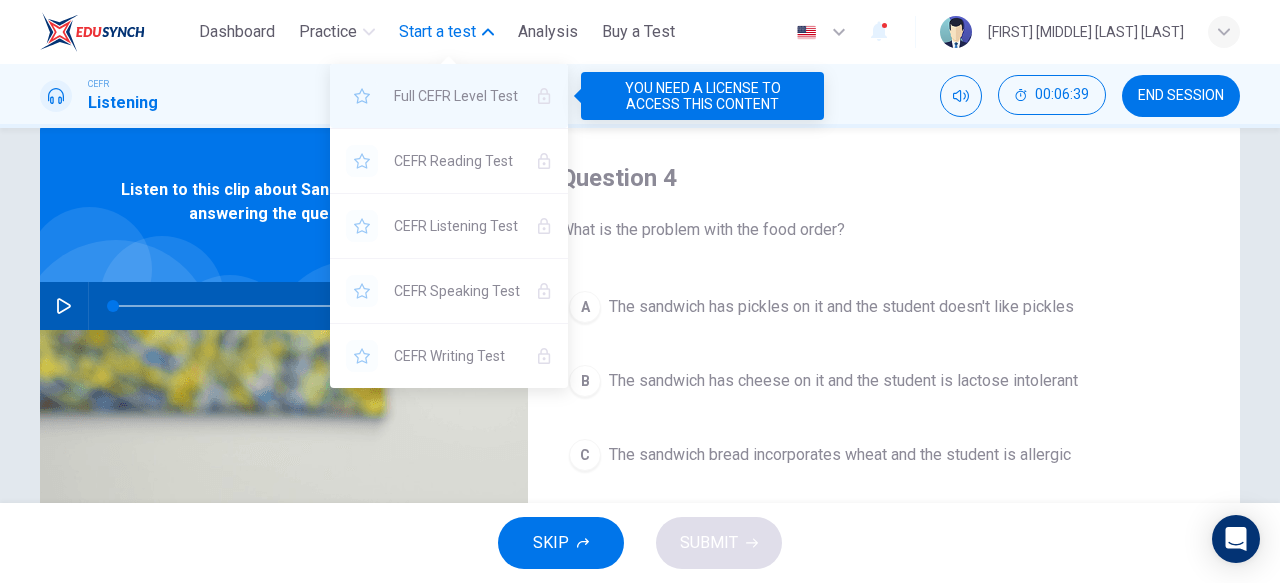 click on "Full CEFR Level Test" at bounding box center [457, 96] 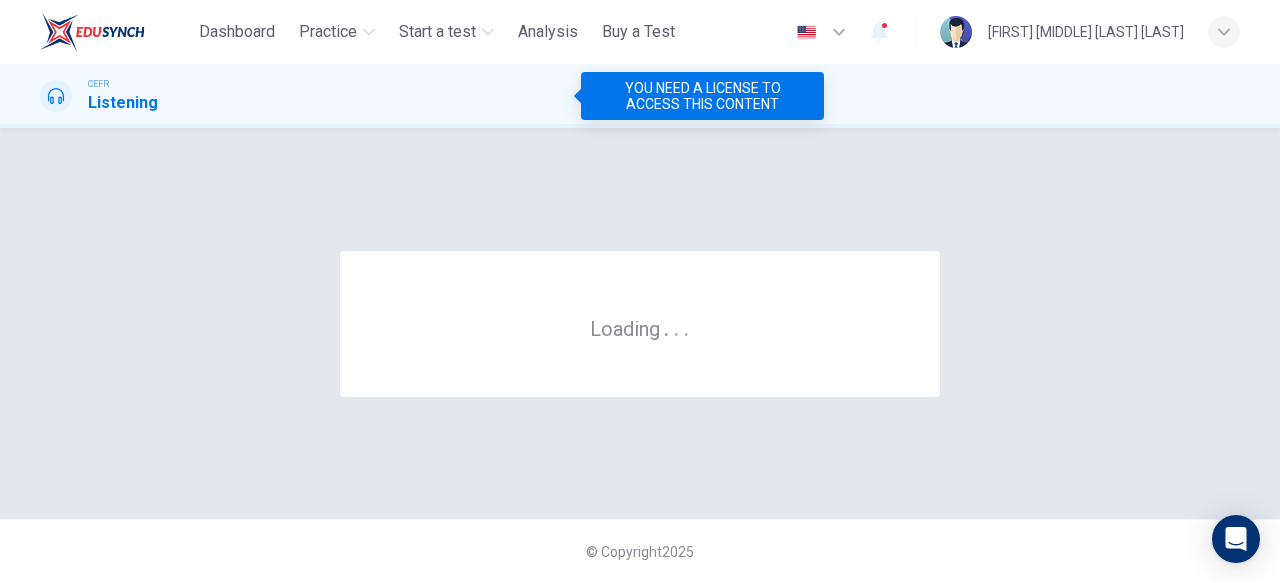 scroll, scrollTop: 0, scrollLeft: 0, axis: both 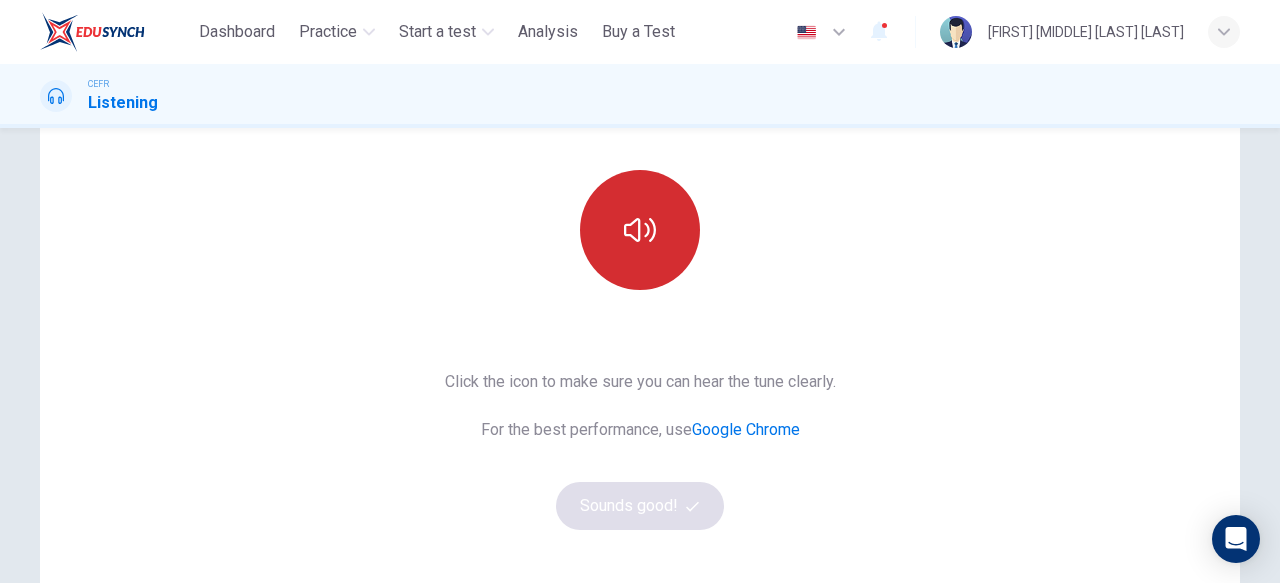 click at bounding box center (640, 230) 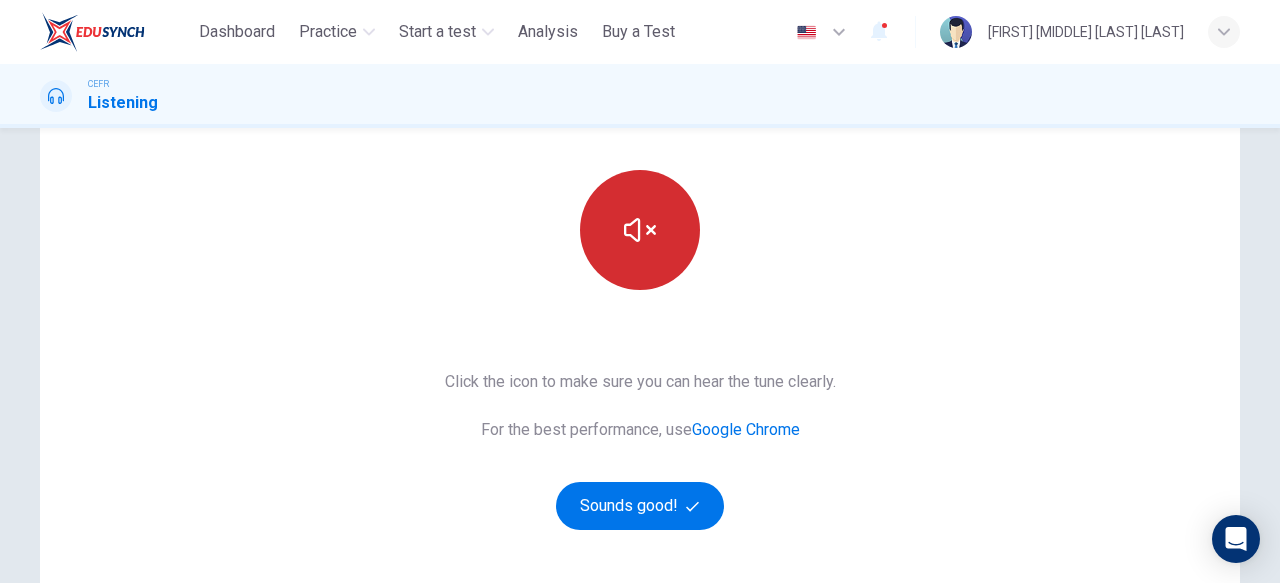 click at bounding box center (640, 230) 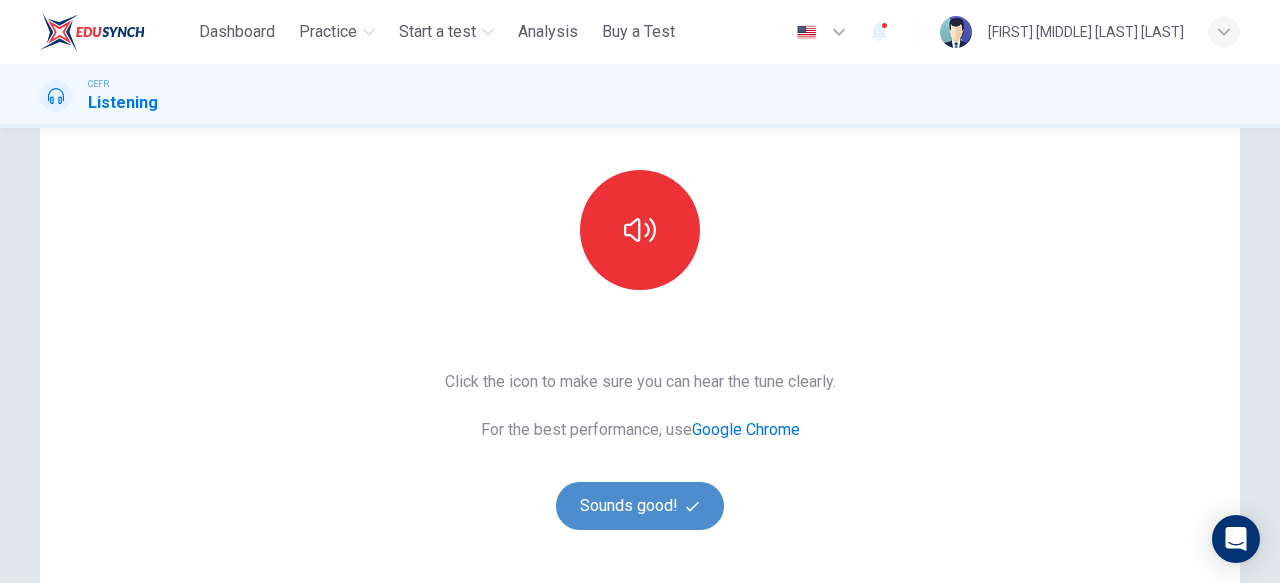 click on "Sounds good!" at bounding box center (640, 506) 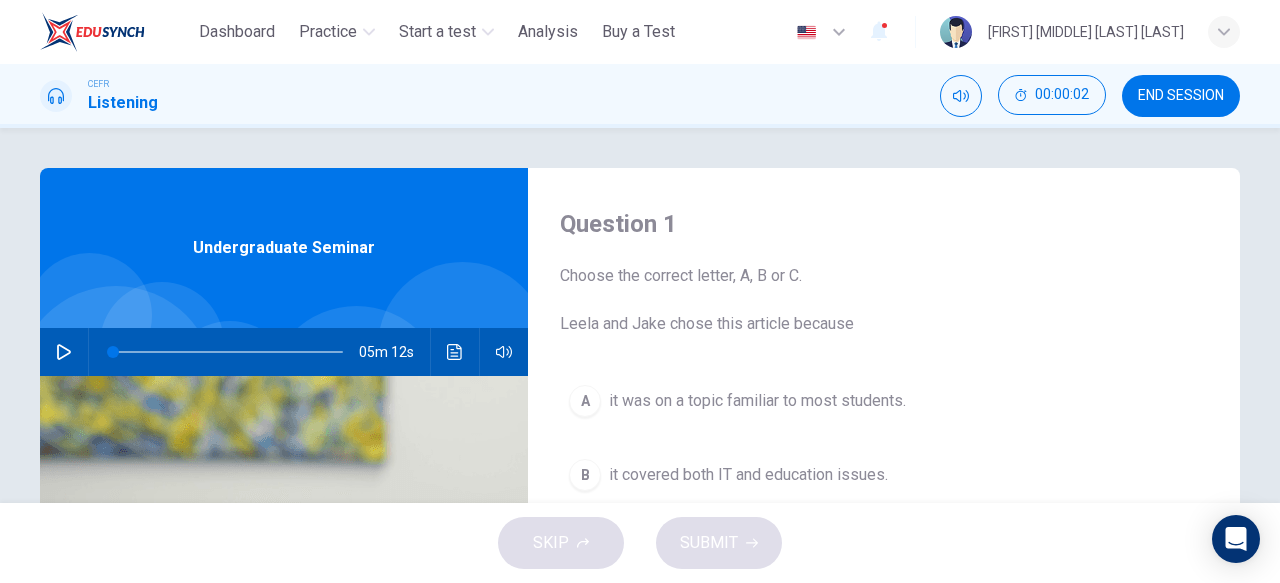 scroll, scrollTop: 1, scrollLeft: 0, axis: vertical 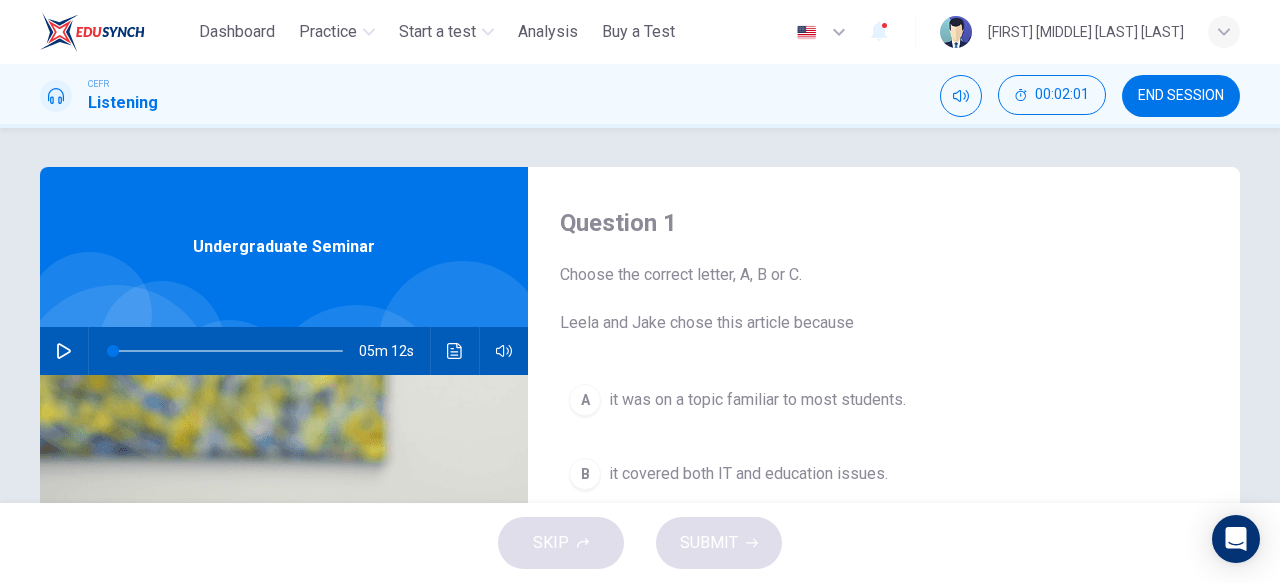 click on "Undergraduate Seminar" at bounding box center (284, 247) 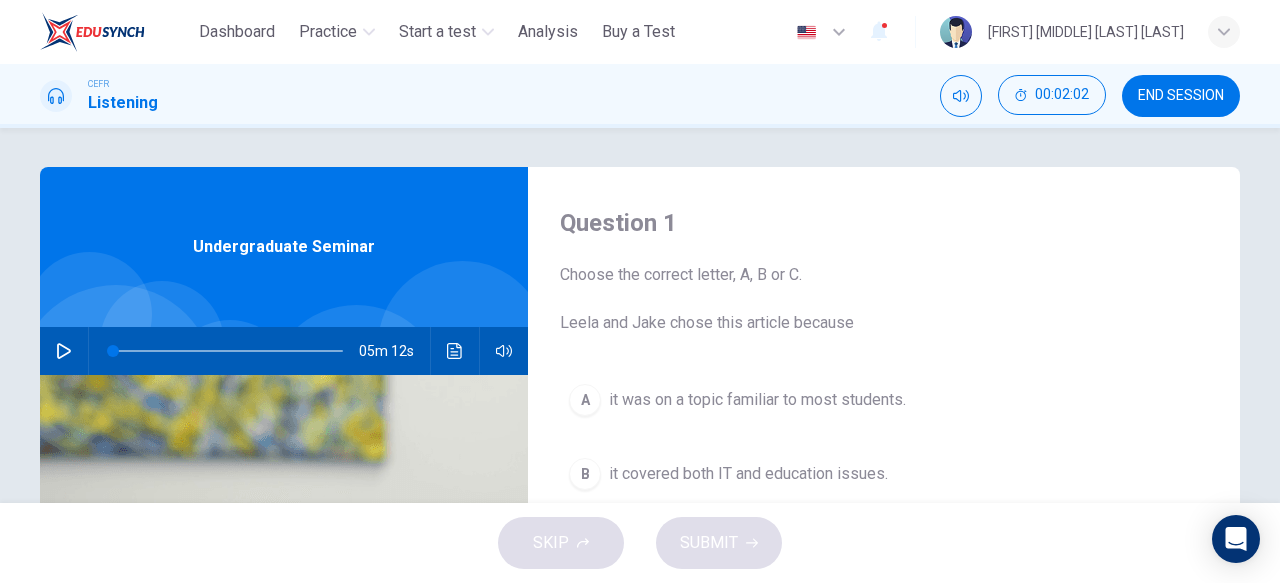 click at bounding box center (64, 351) 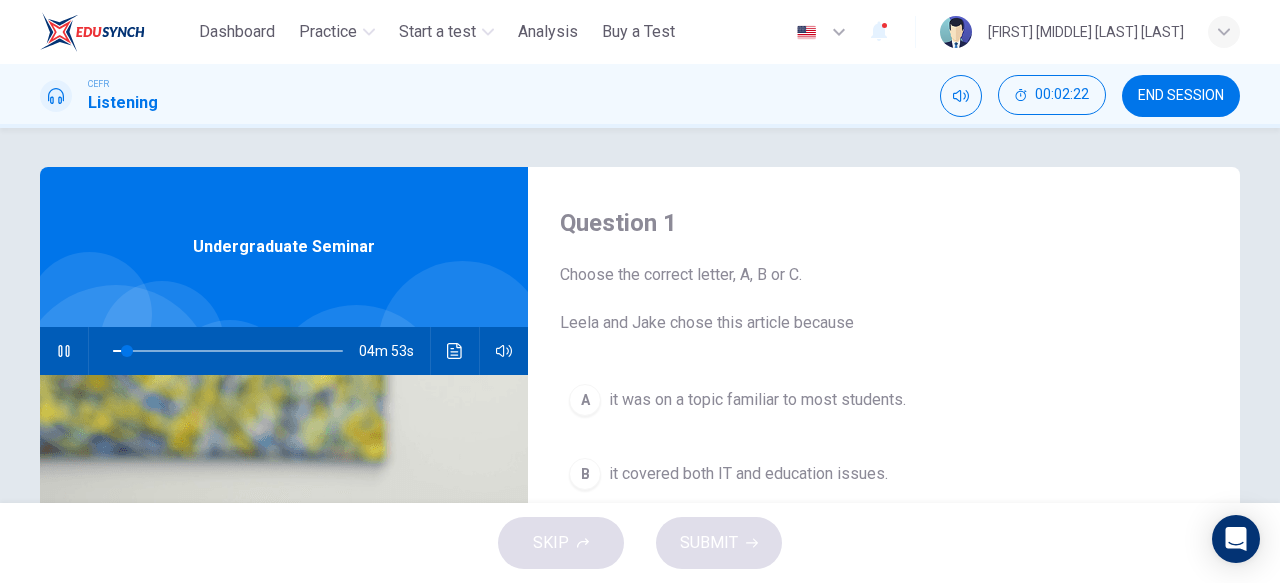 click at bounding box center (64, 351) 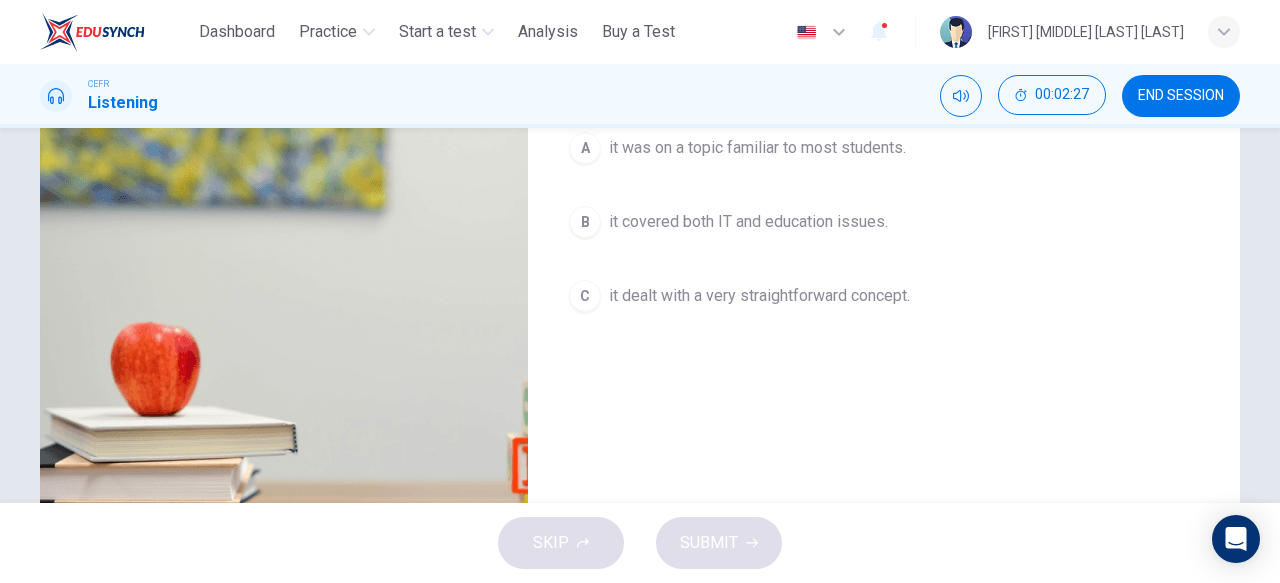 scroll, scrollTop: 0, scrollLeft: 0, axis: both 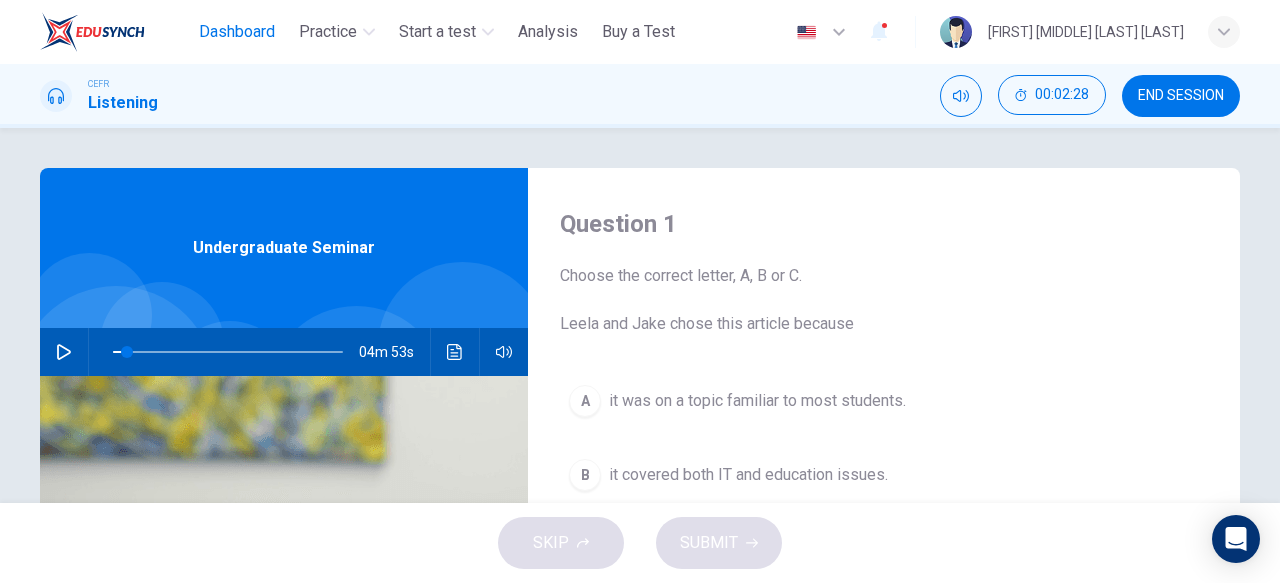 click on "Dashboard" at bounding box center (237, 32) 